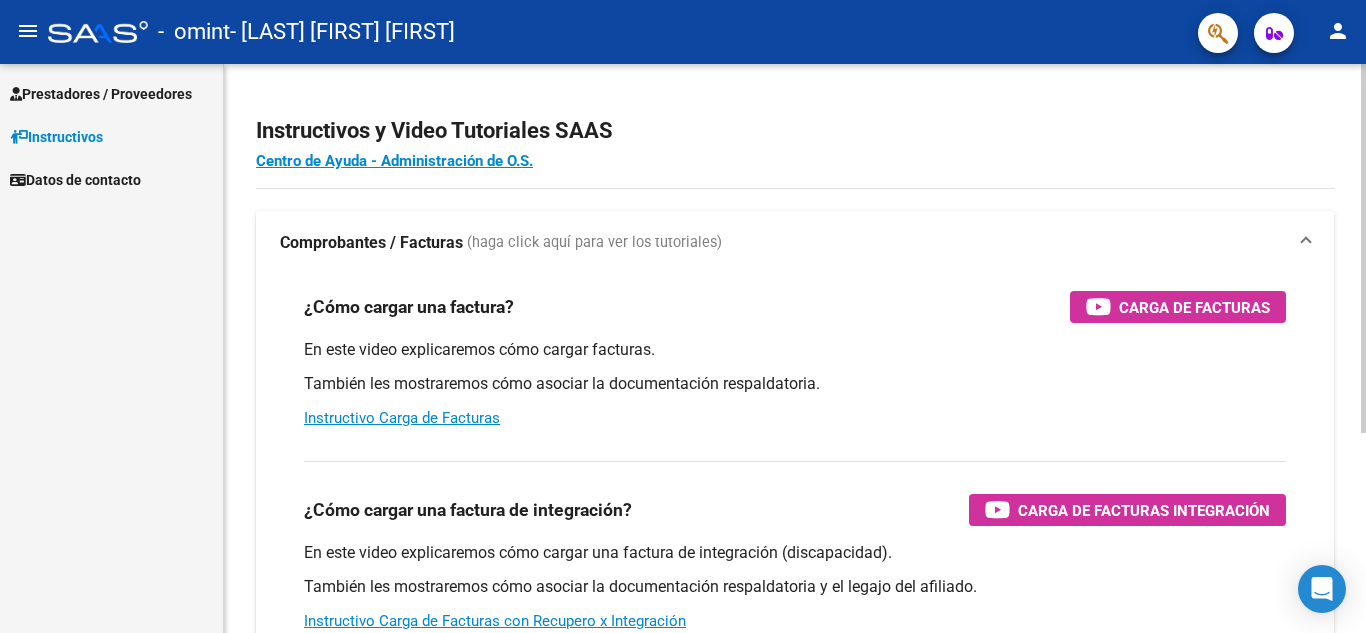 scroll, scrollTop: 0, scrollLeft: 0, axis: both 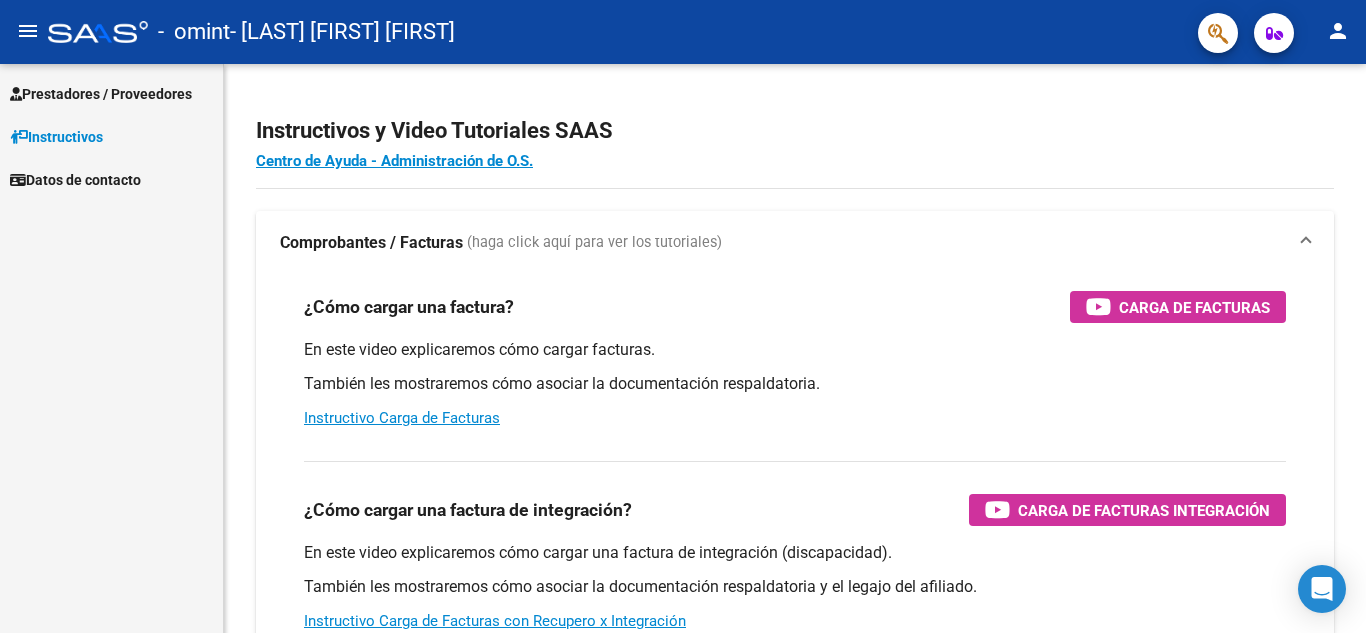 click on "Prestadores / Proveedores" at bounding box center (101, 94) 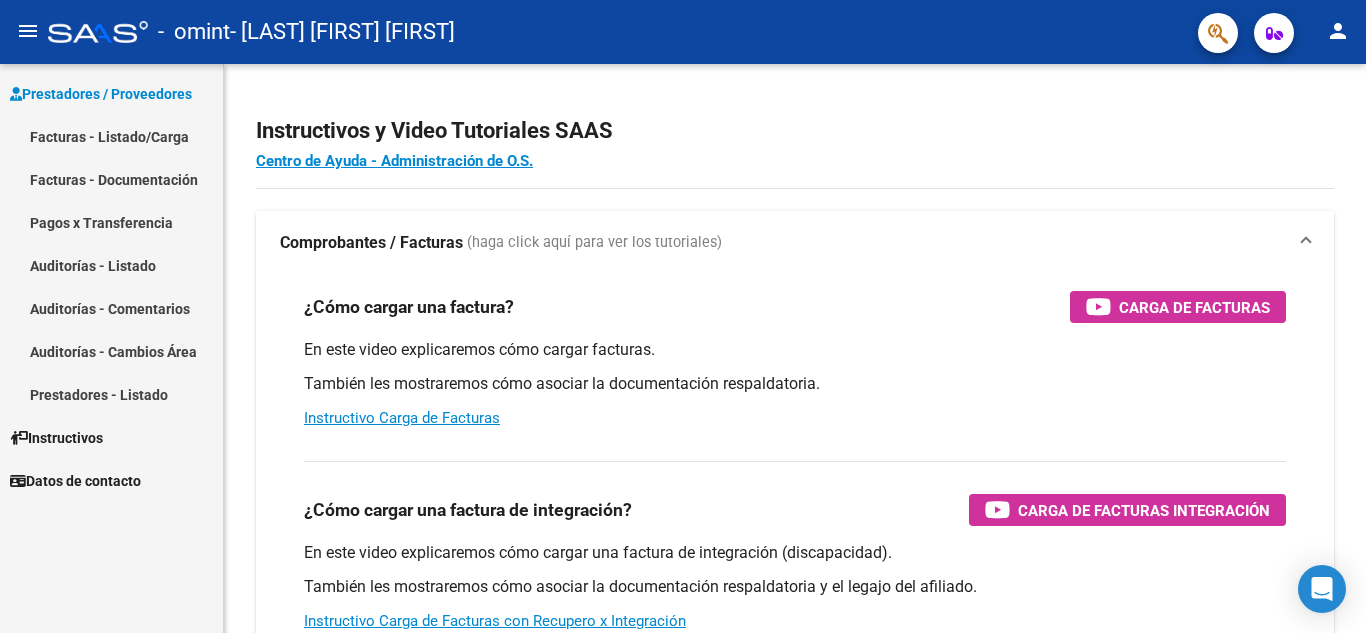 click on "Facturas - Listado/Carga" at bounding box center [111, 136] 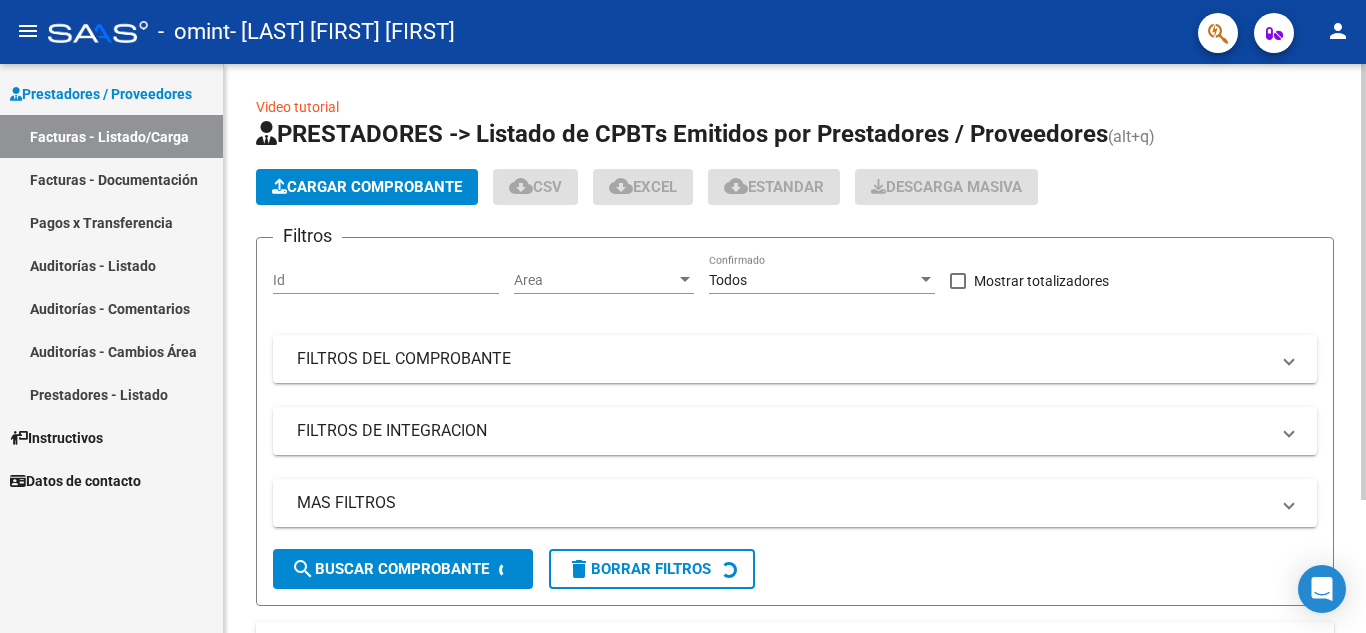 click on "Cargar Comprobante" 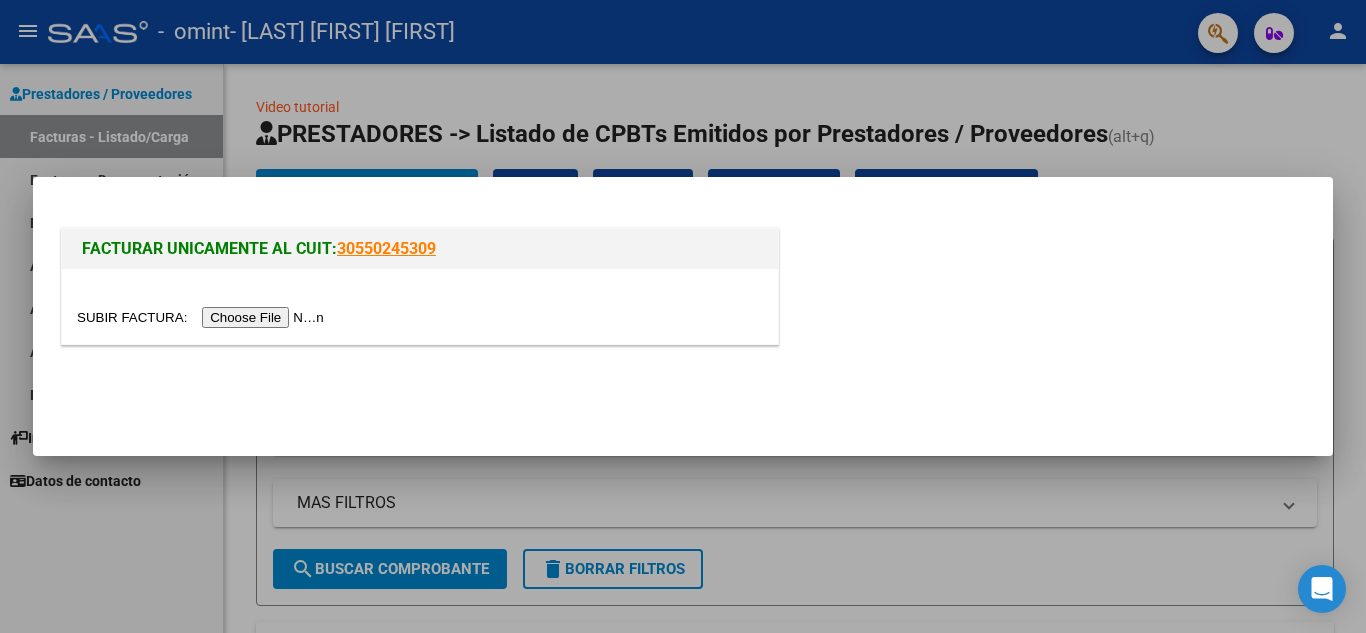 click at bounding box center [203, 317] 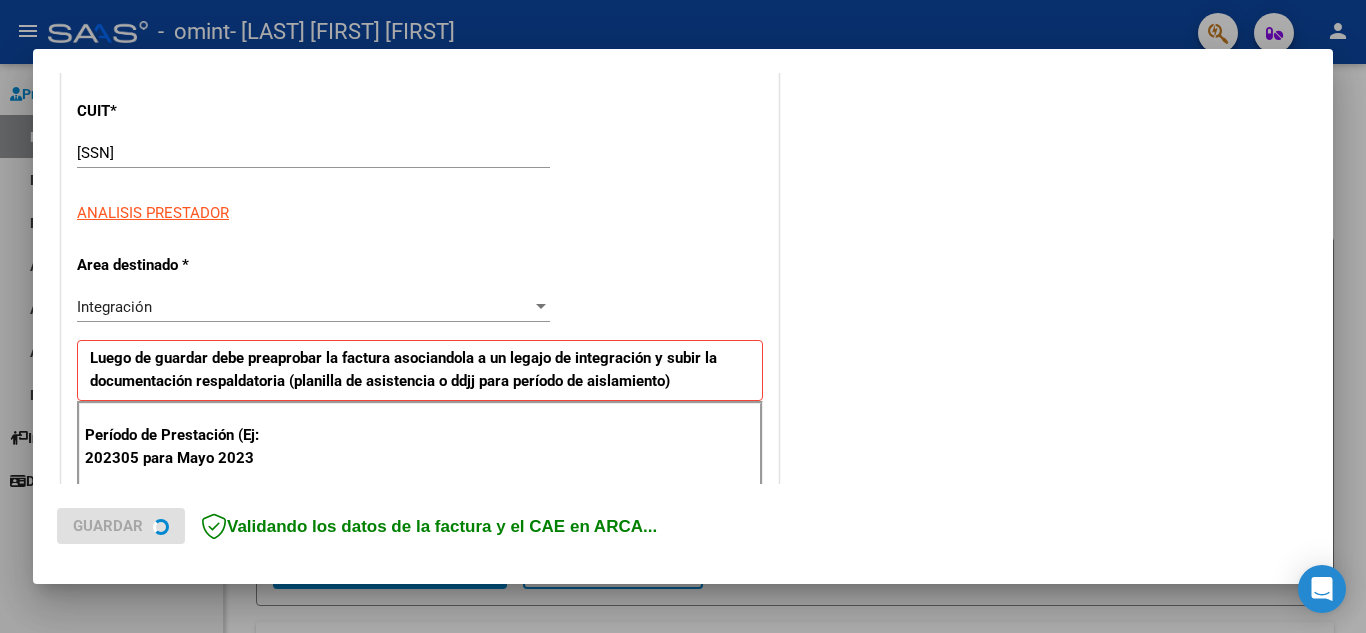 scroll, scrollTop: 300, scrollLeft: 0, axis: vertical 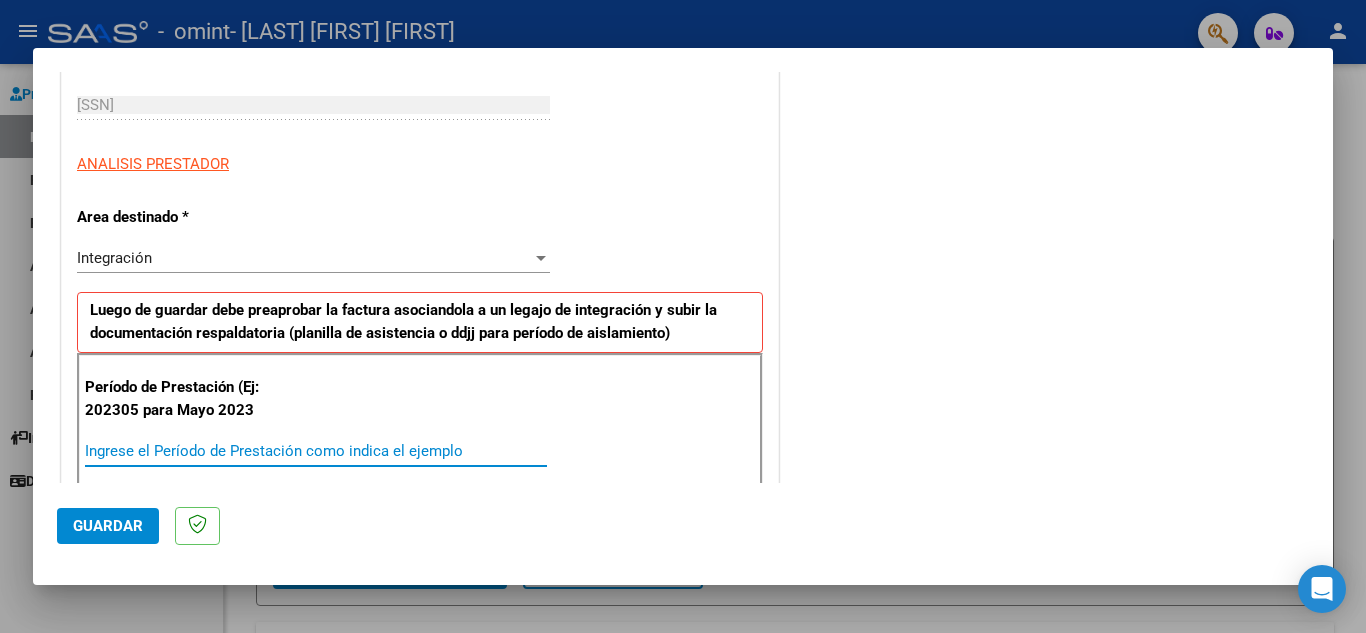 click on "Ingrese el Período de Prestación como indica el ejemplo" at bounding box center [316, 451] 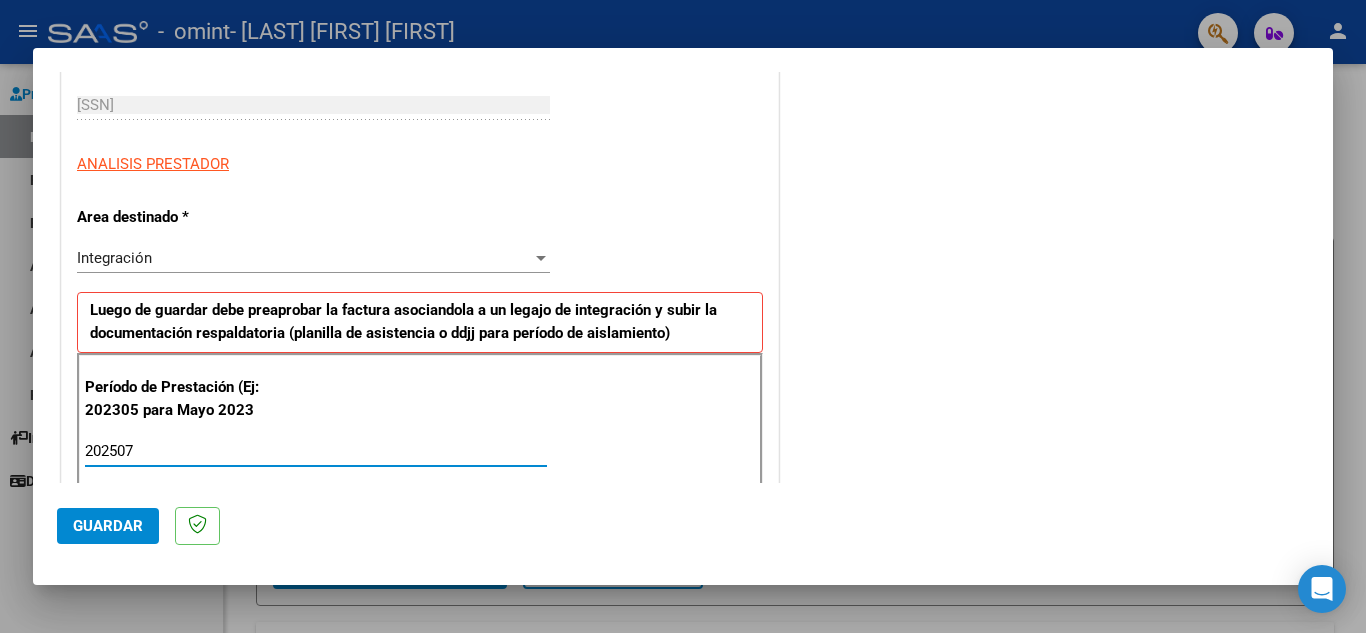 type on "202507" 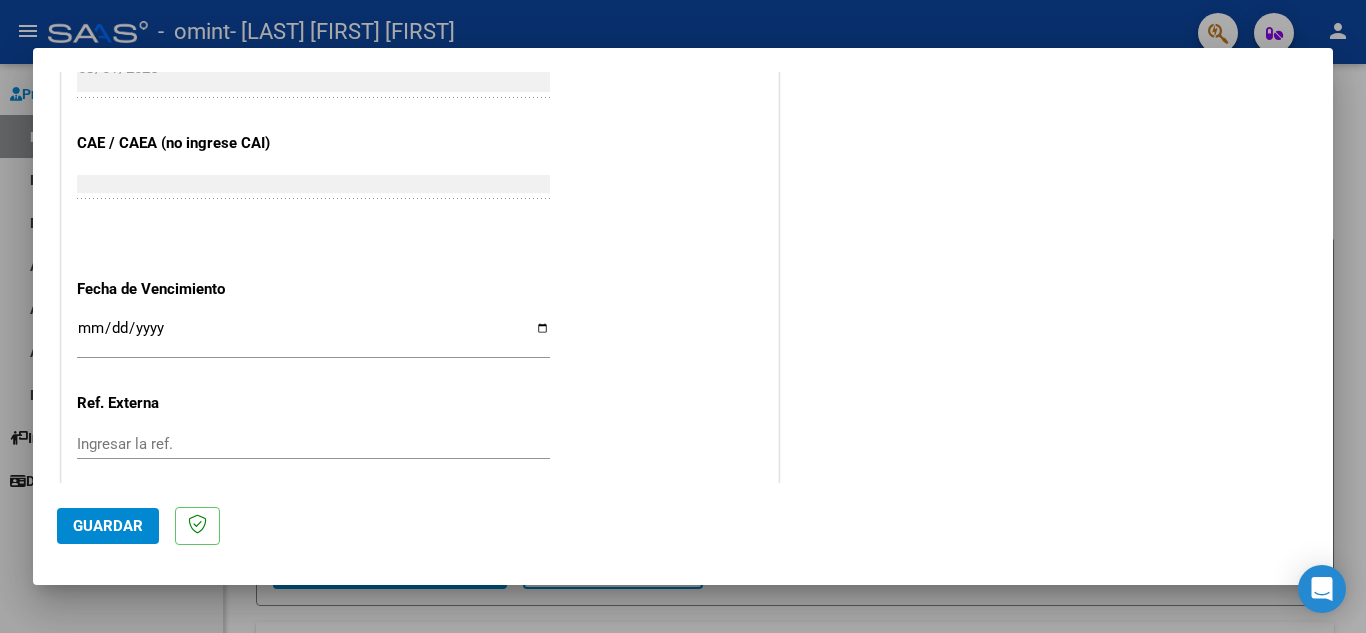 scroll, scrollTop: 1200, scrollLeft: 0, axis: vertical 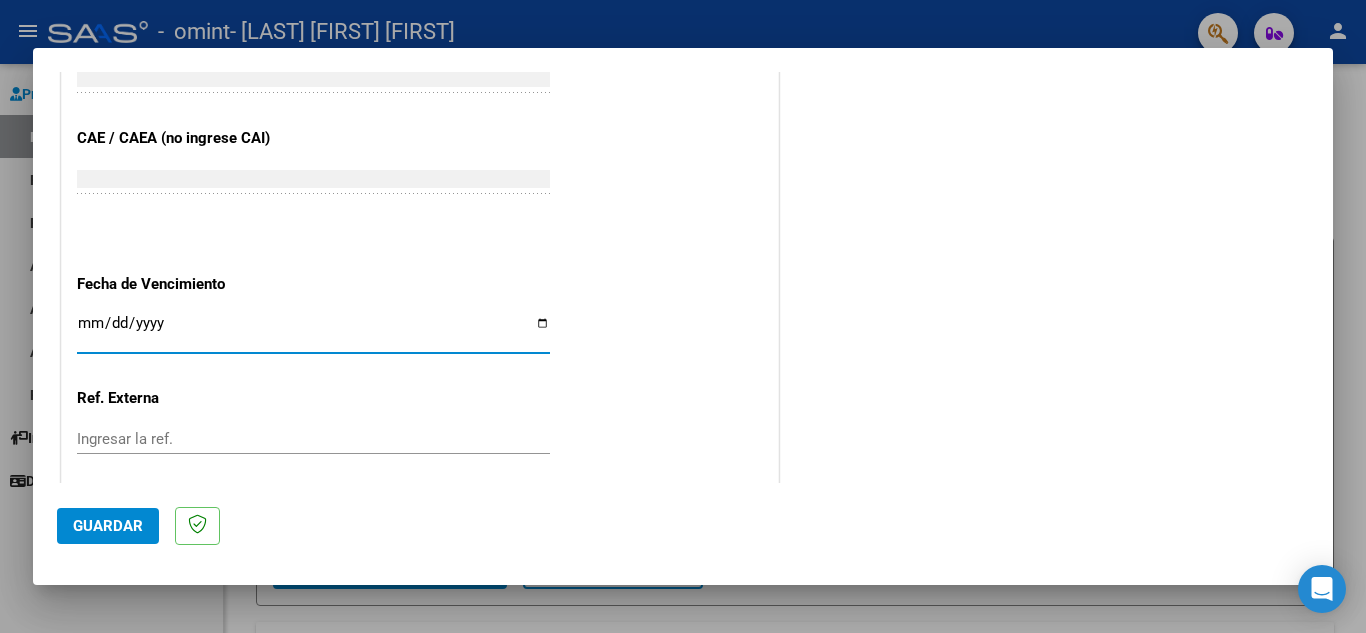 click on "Ingresar la fecha" at bounding box center [313, 331] 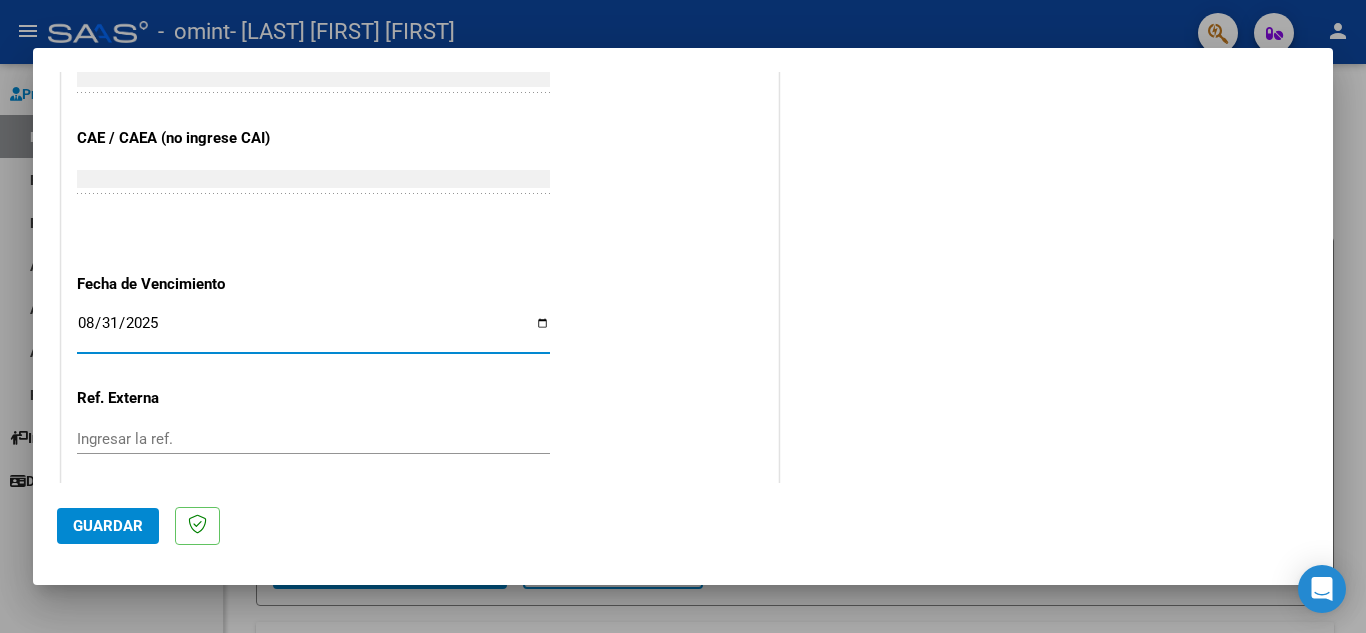 click on "Guardar" 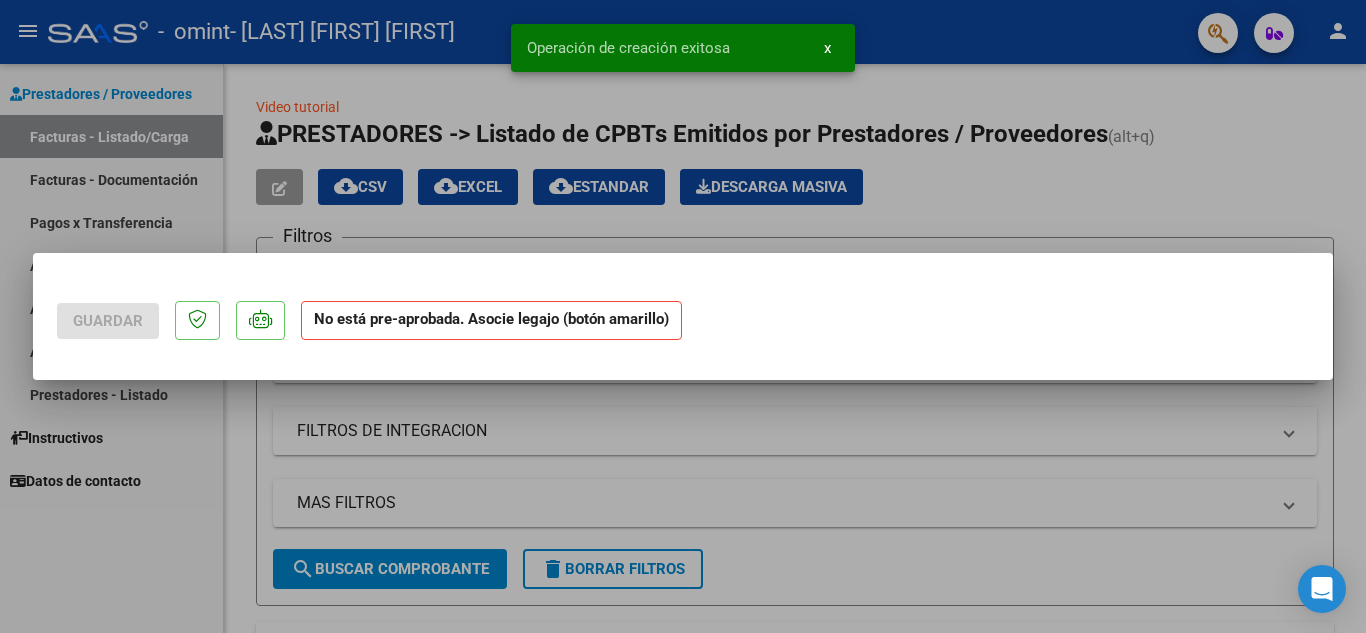 scroll, scrollTop: 0, scrollLeft: 0, axis: both 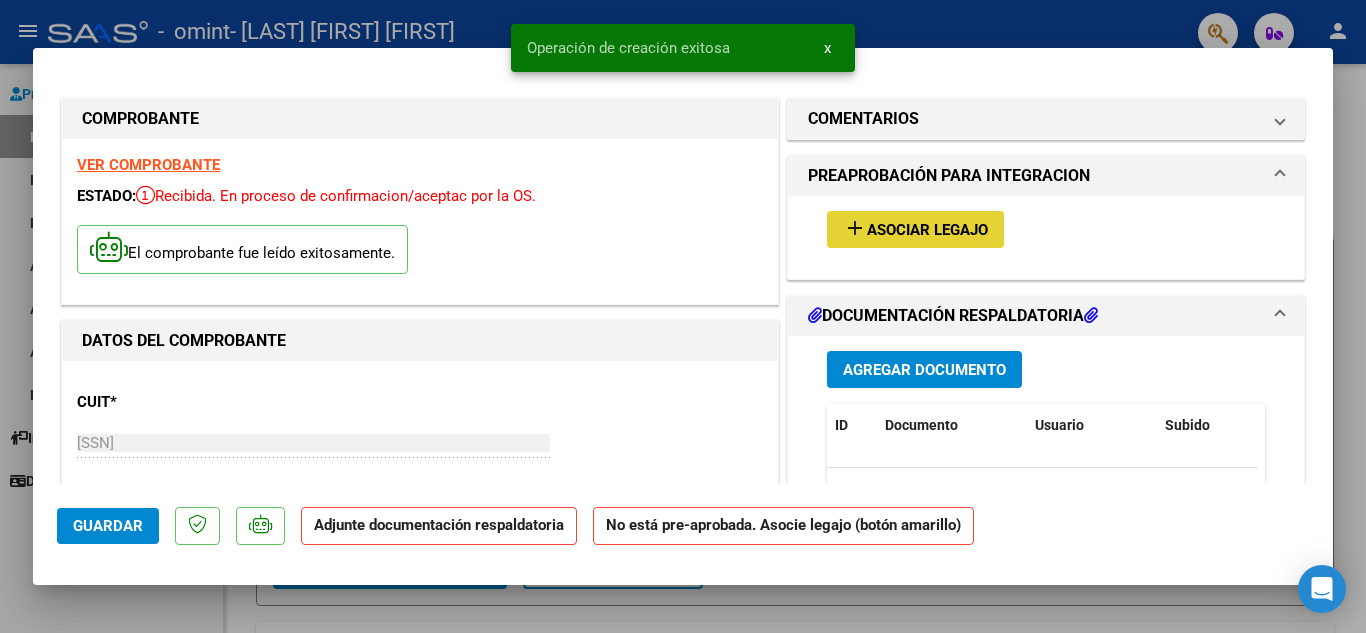 click on "Asociar Legajo" at bounding box center [927, 230] 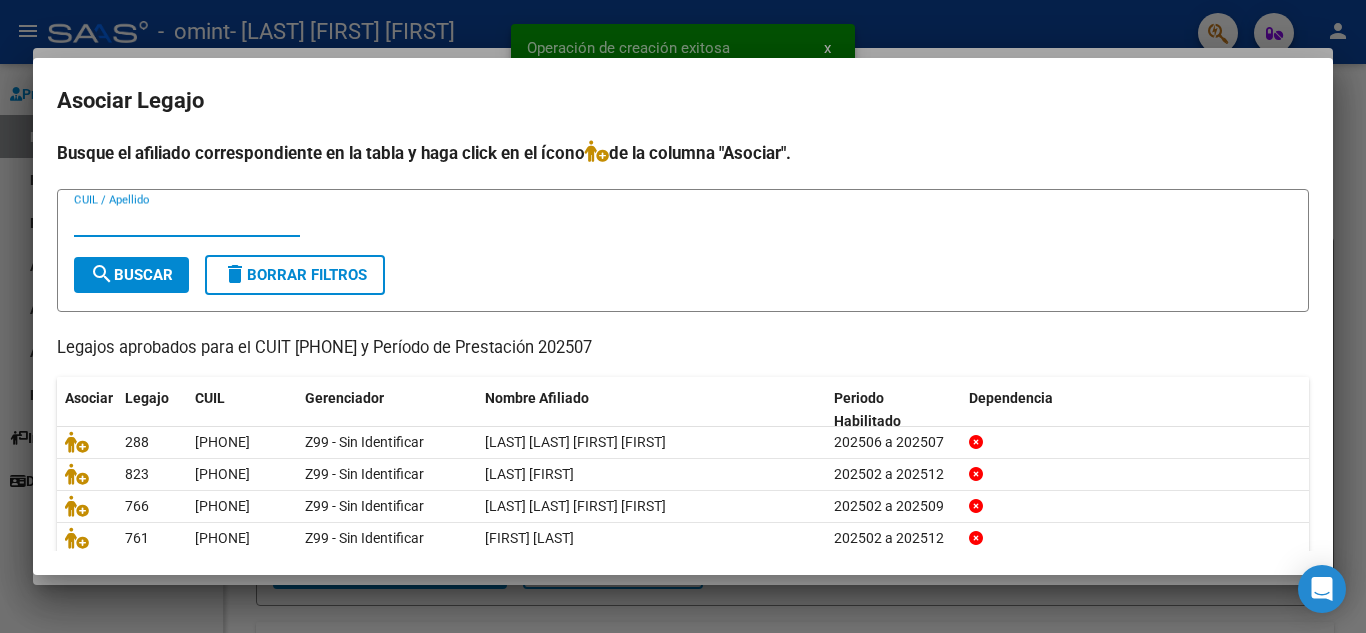 scroll, scrollTop: 100, scrollLeft: 0, axis: vertical 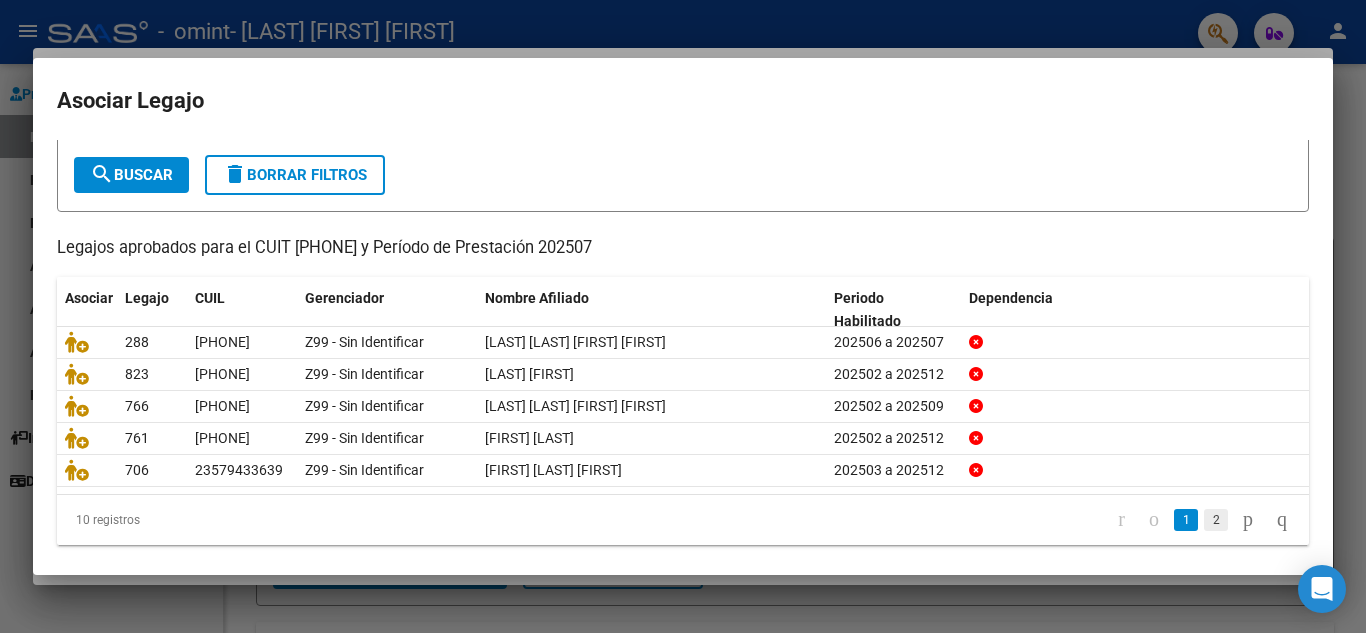 click on "2" 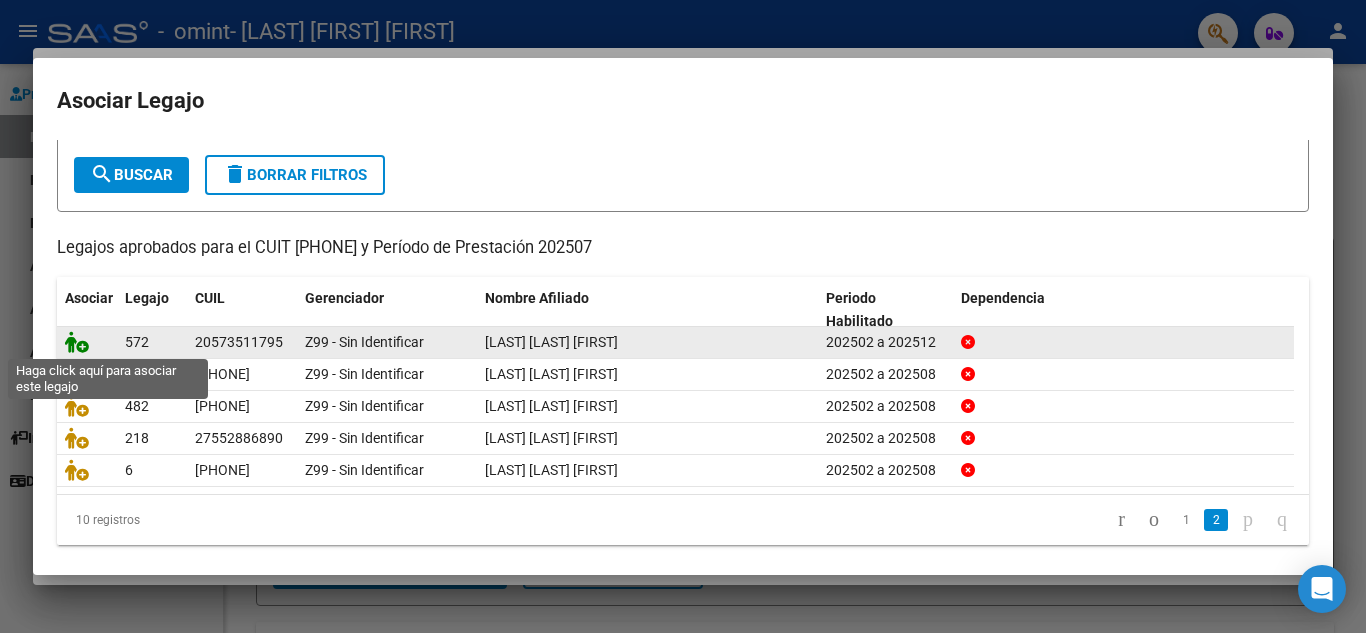 click 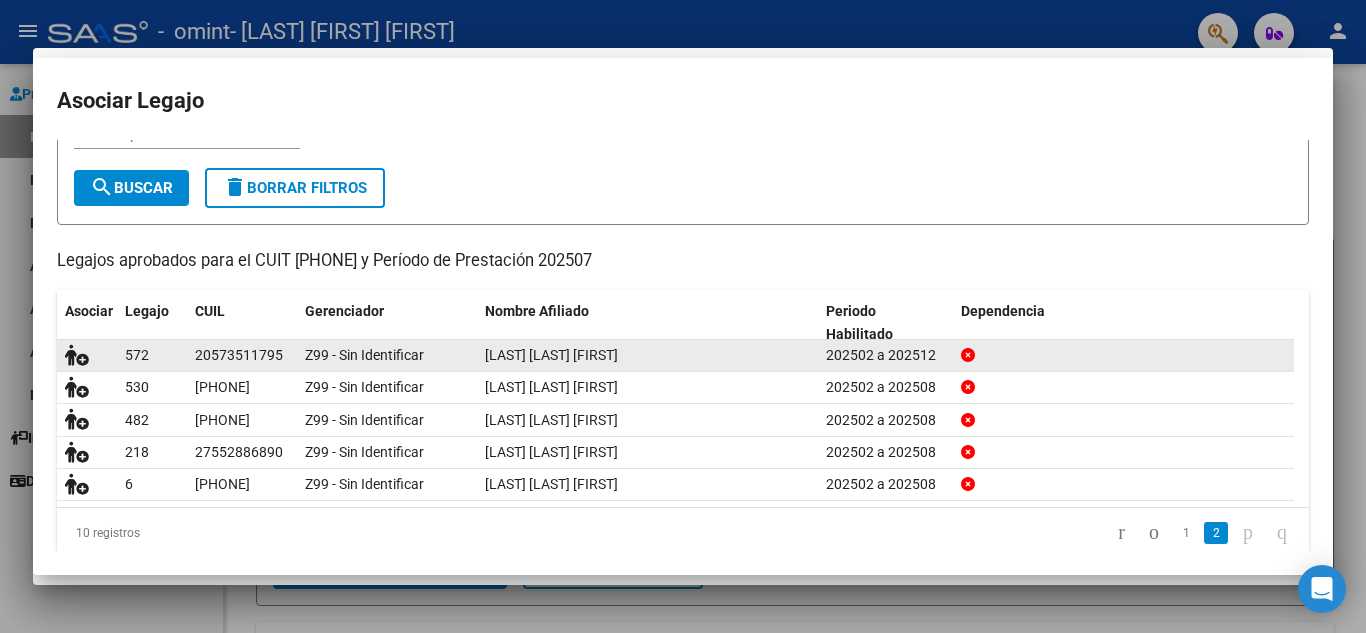 scroll, scrollTop: 113, scrollLeft: 0, axis: vertical 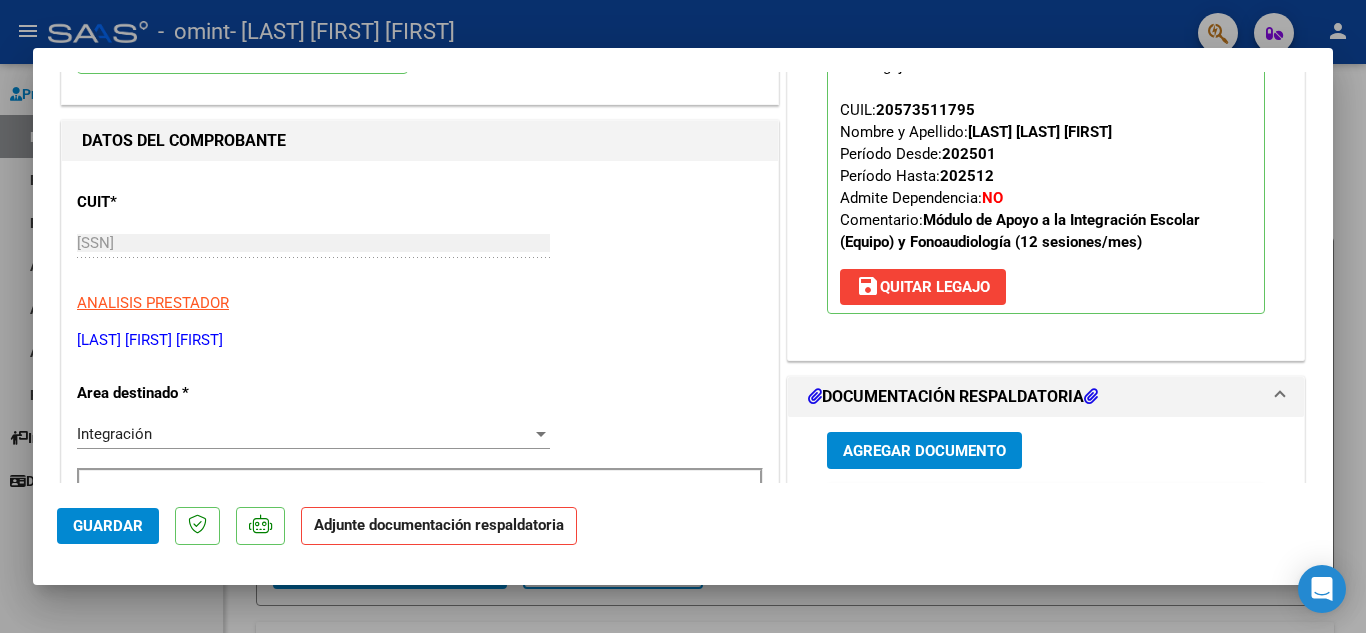 click on "Agregar Documento" at bounding box center (924, 451) 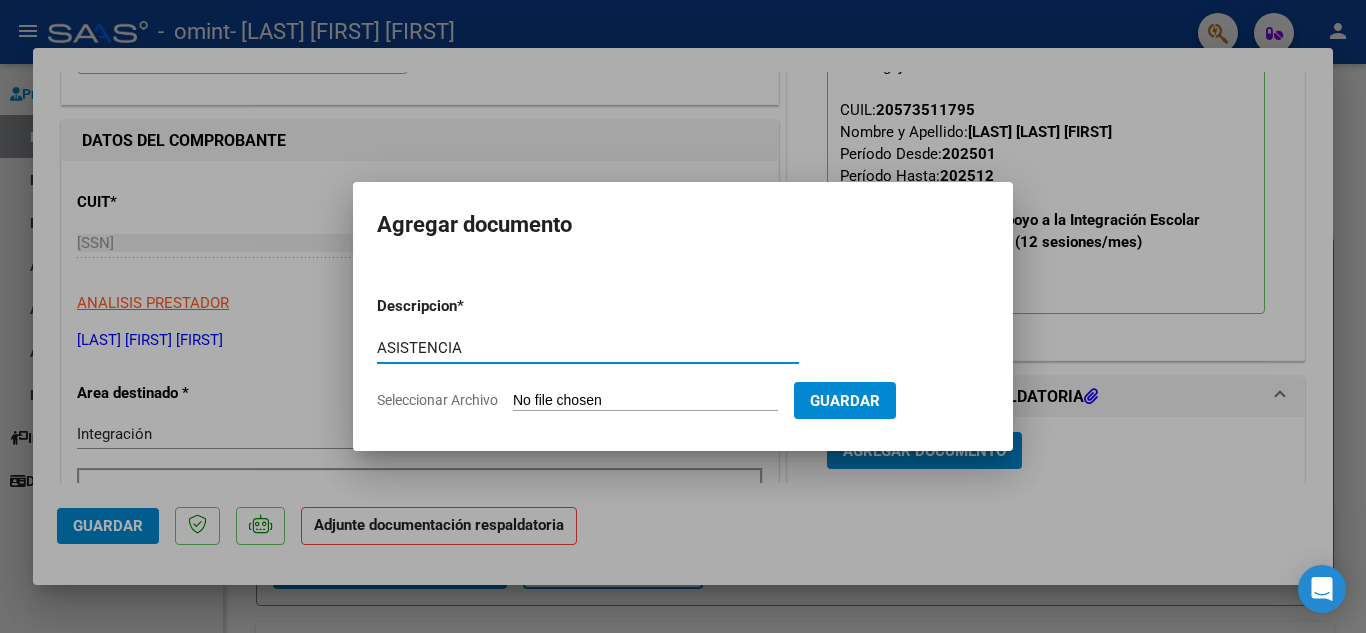type on "ASISTENCIA" 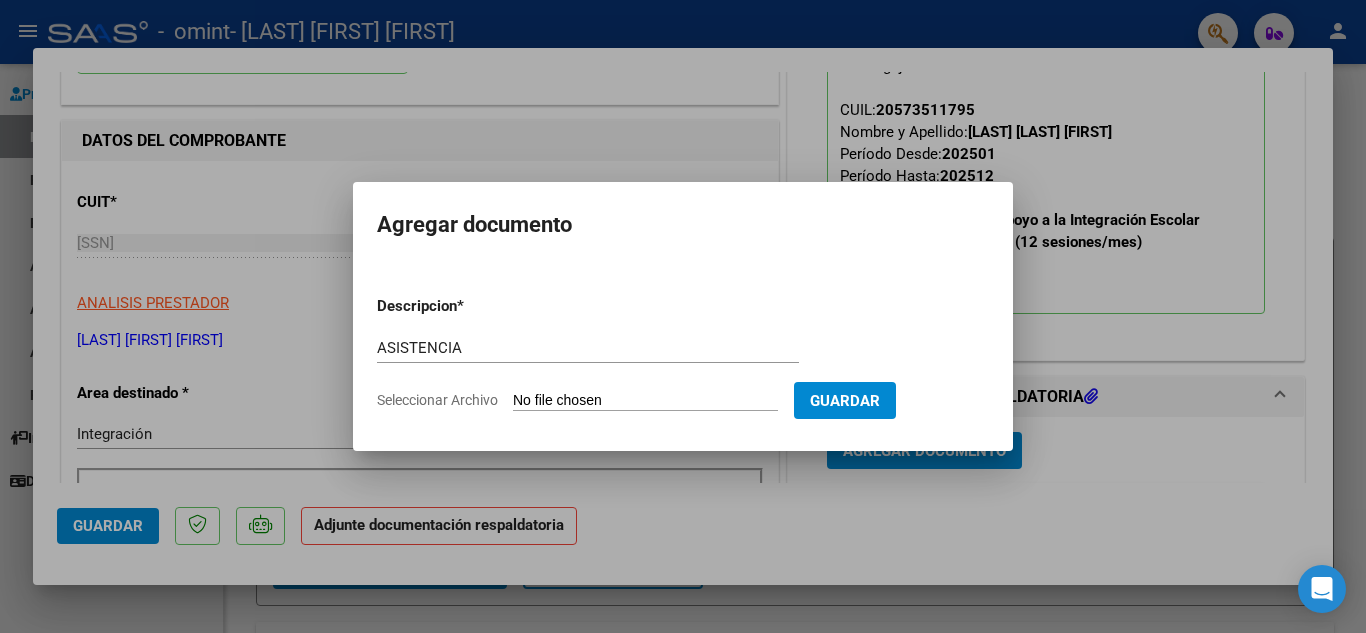 click on "Seleccionar Archivo" at bounding box center [645, 401] 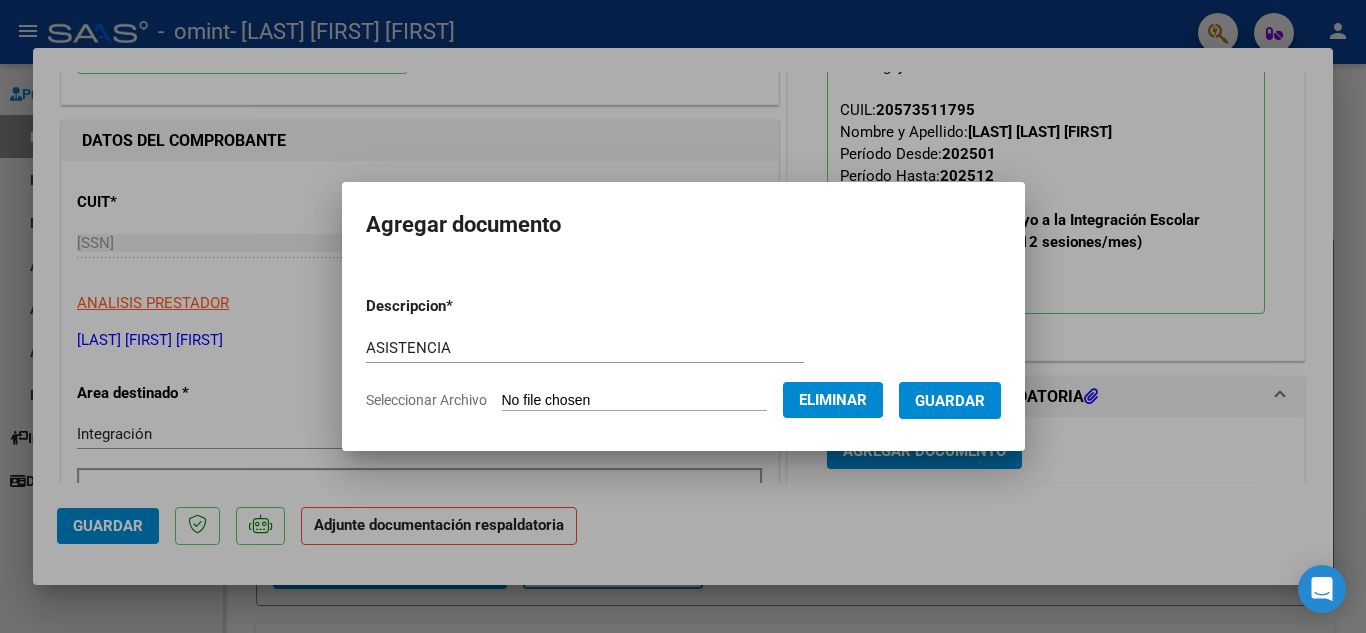 click on "Guardar" at bounding box center [950, 401] 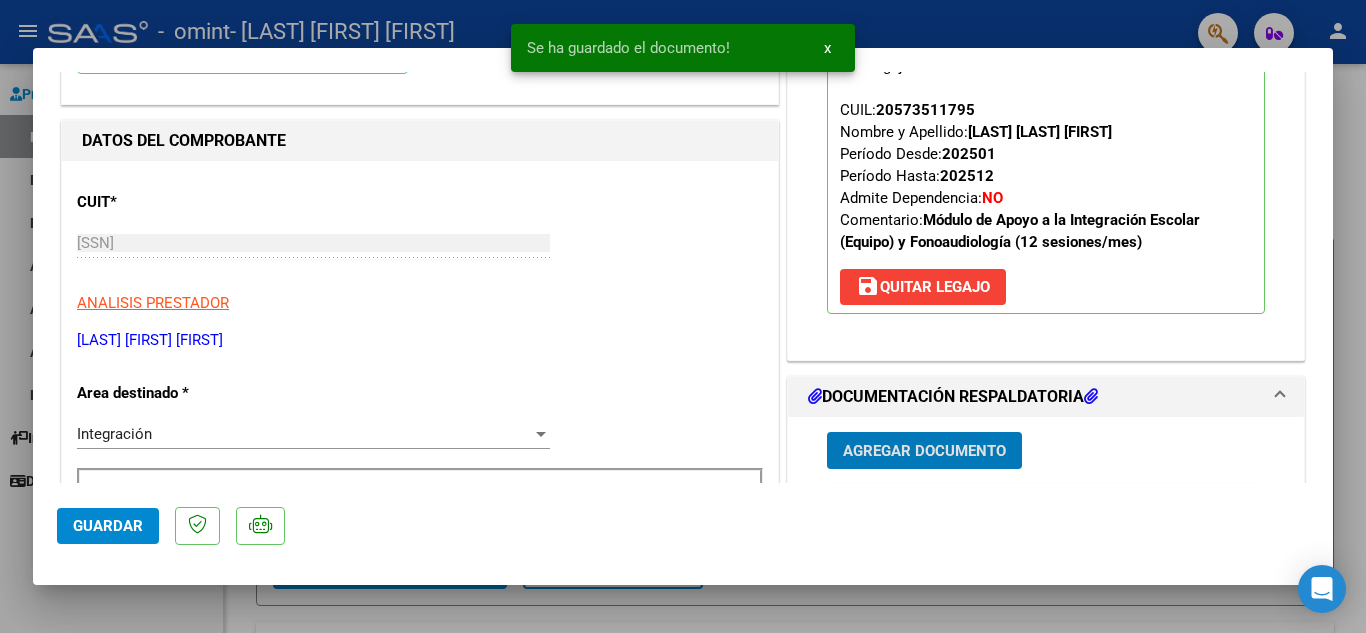 click on "Guardar" 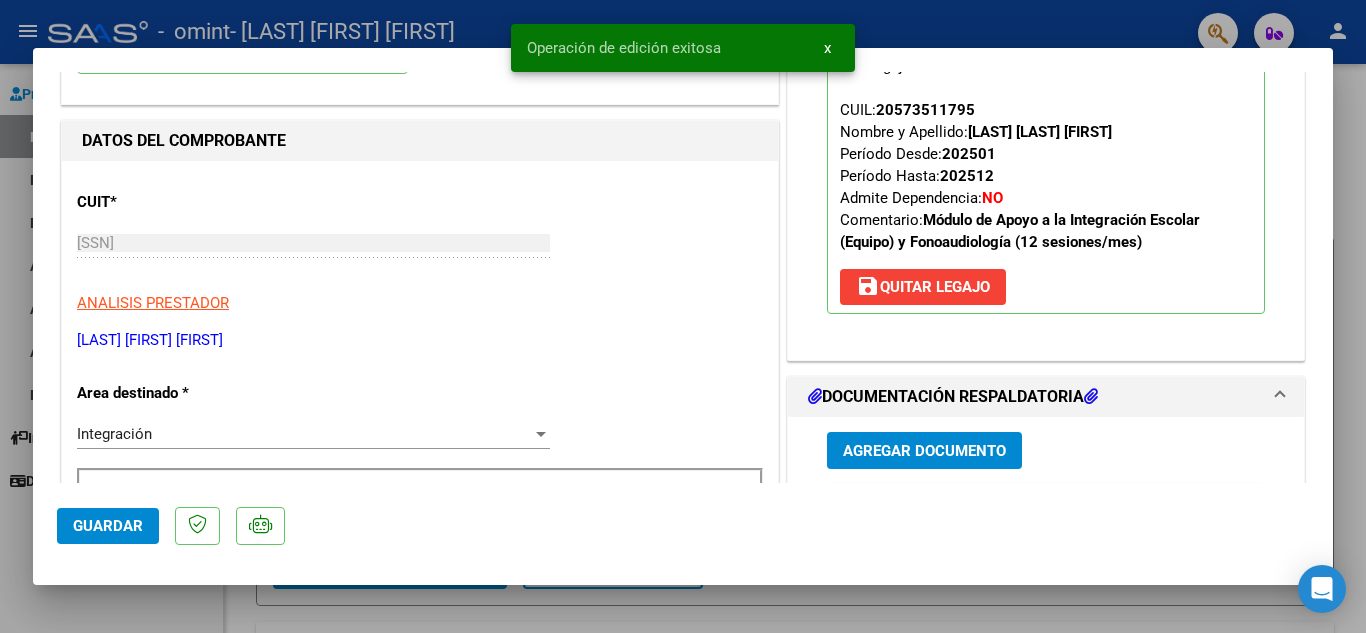 click on "x" at bounding box center (827, 48) 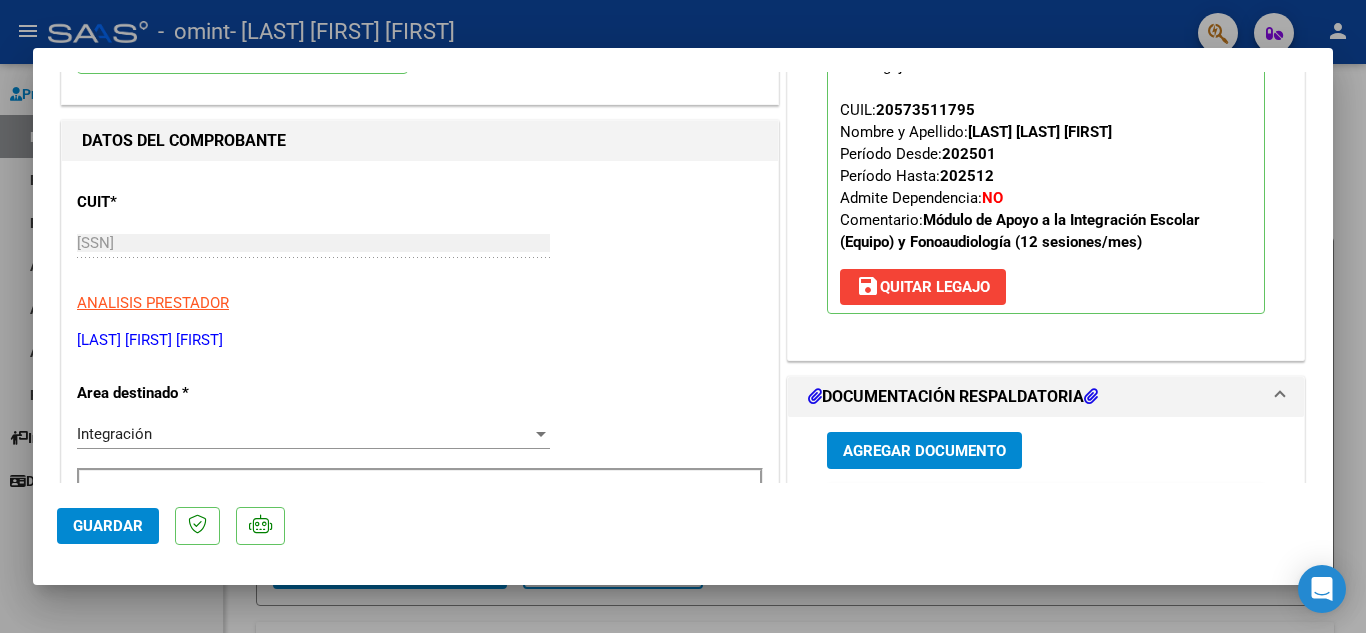 click at bounding box center [683, 316] 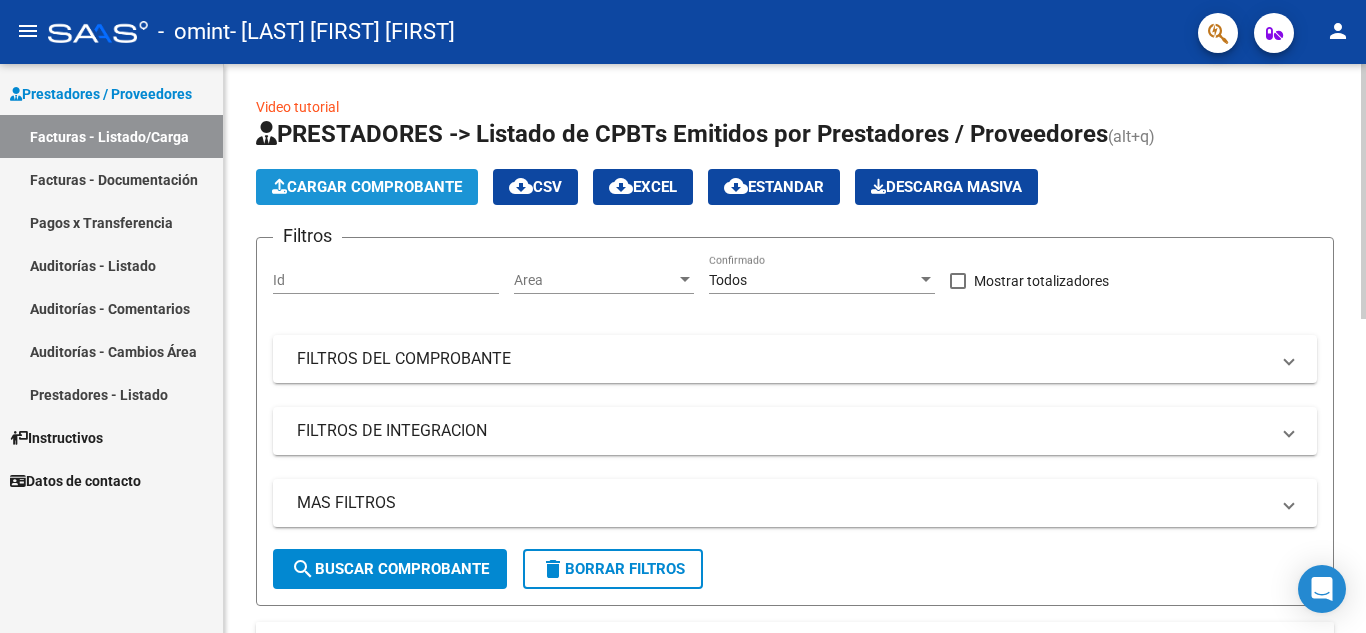 click on "Cargar Comprobante" 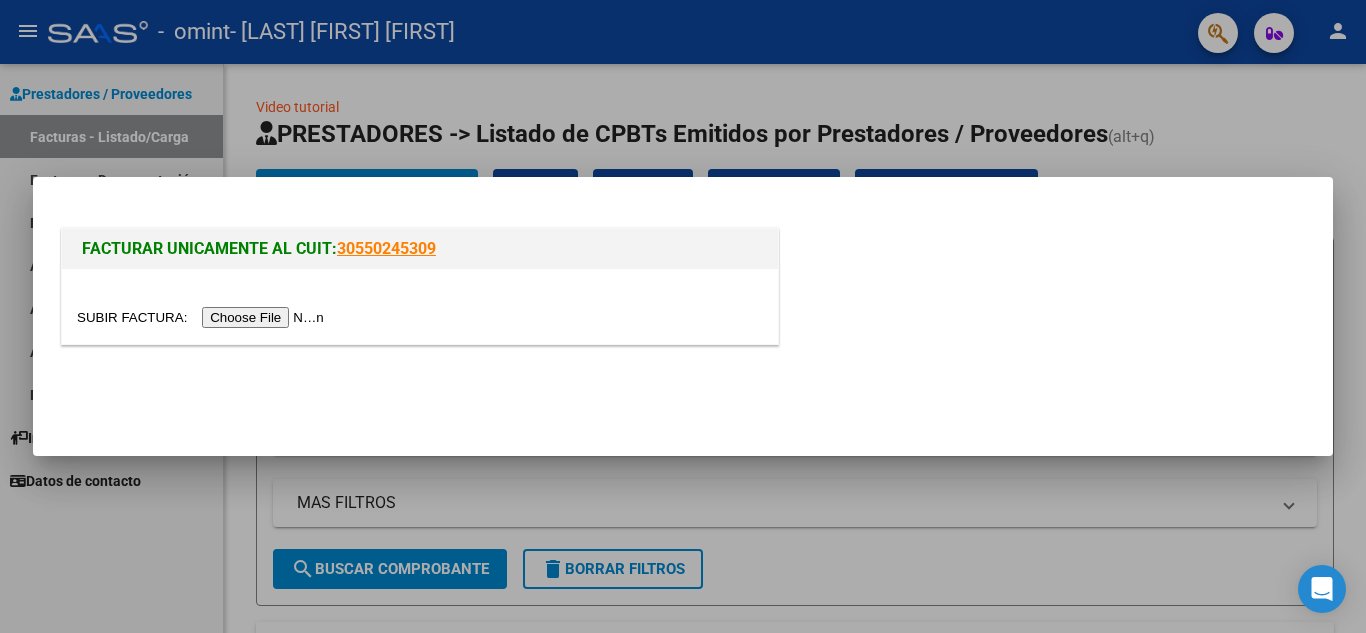 click at bounding box center [203, 317] 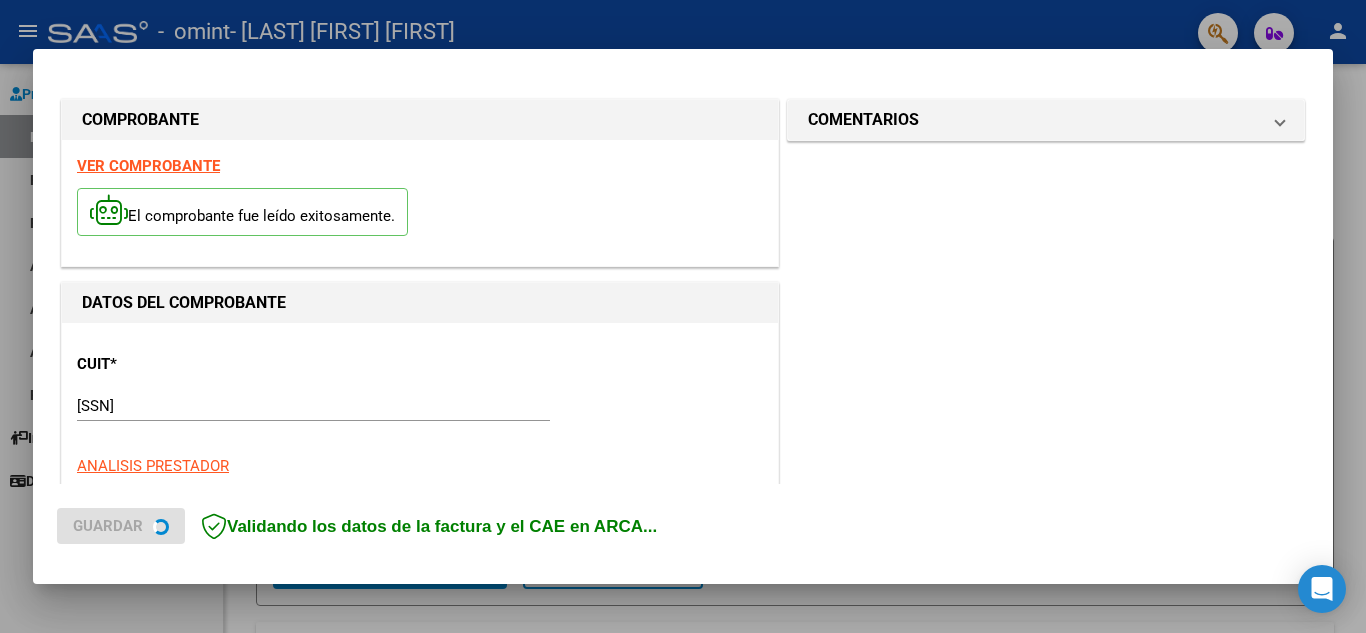 scroll, scrollTop: 300, scrollLeft: 0, axis: vertical 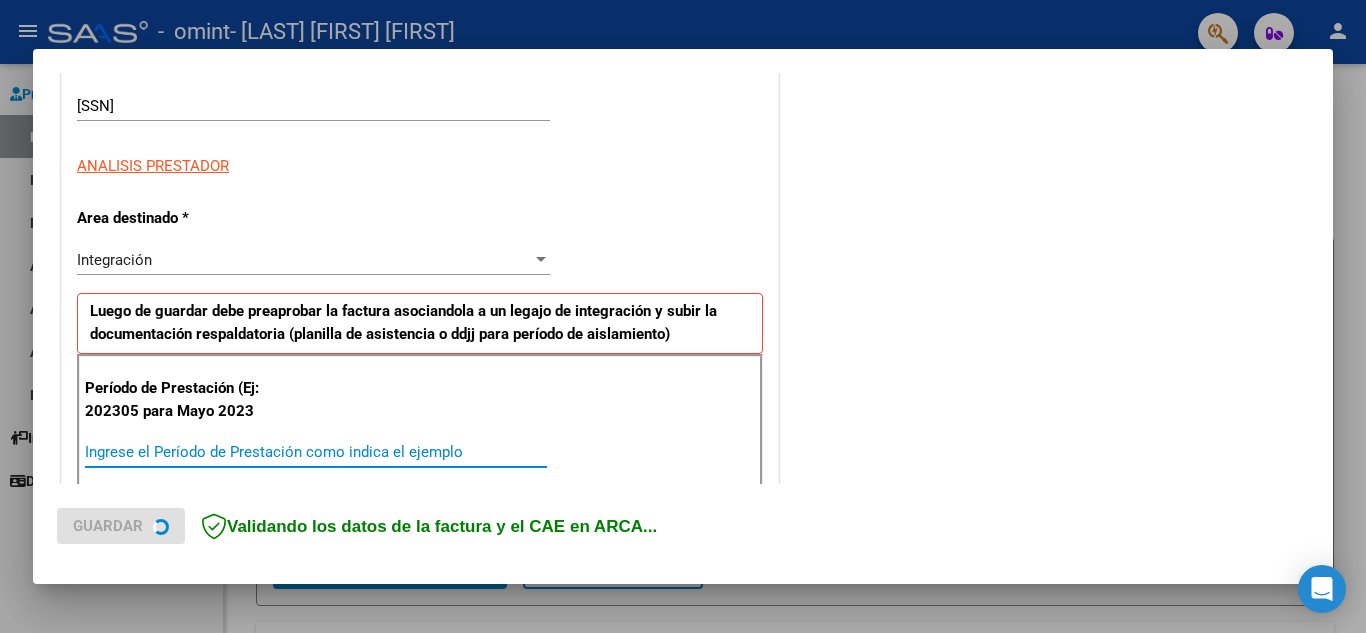 click on "Ingrese el Período de Prestación como indica el ejemplo" at bounding box center [316, 452] 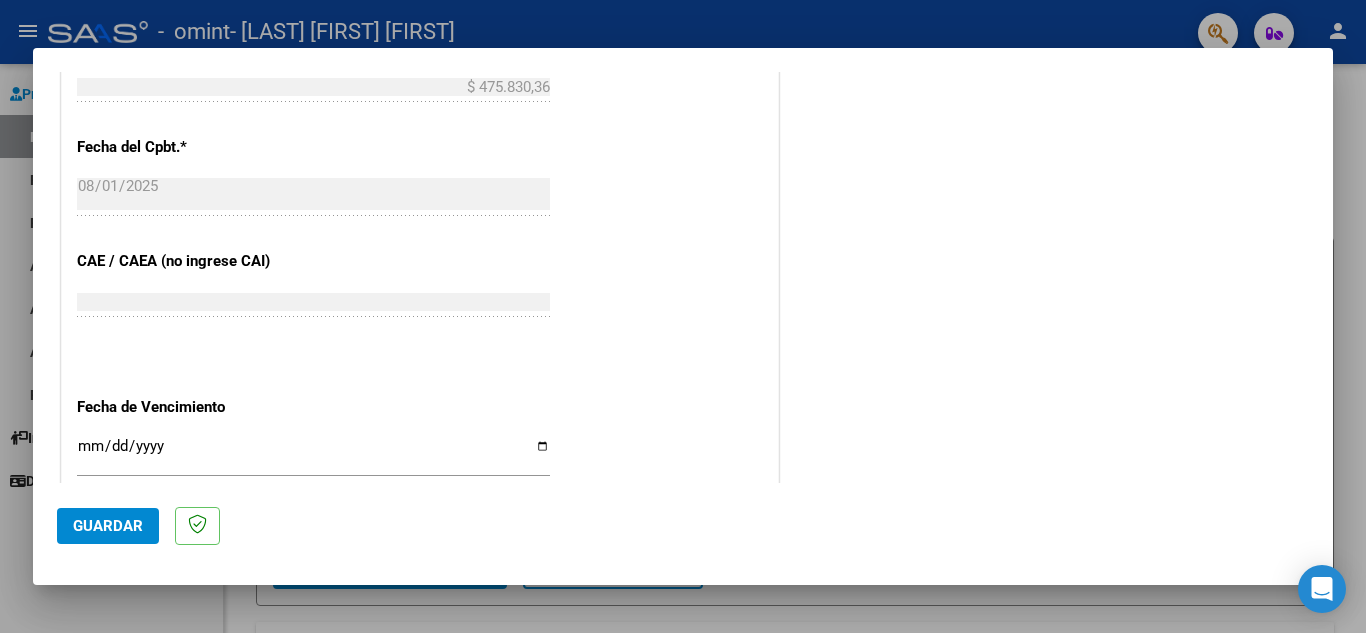 scroll, scrollTop: 1100, scrollLeft: 0, axis: vertical 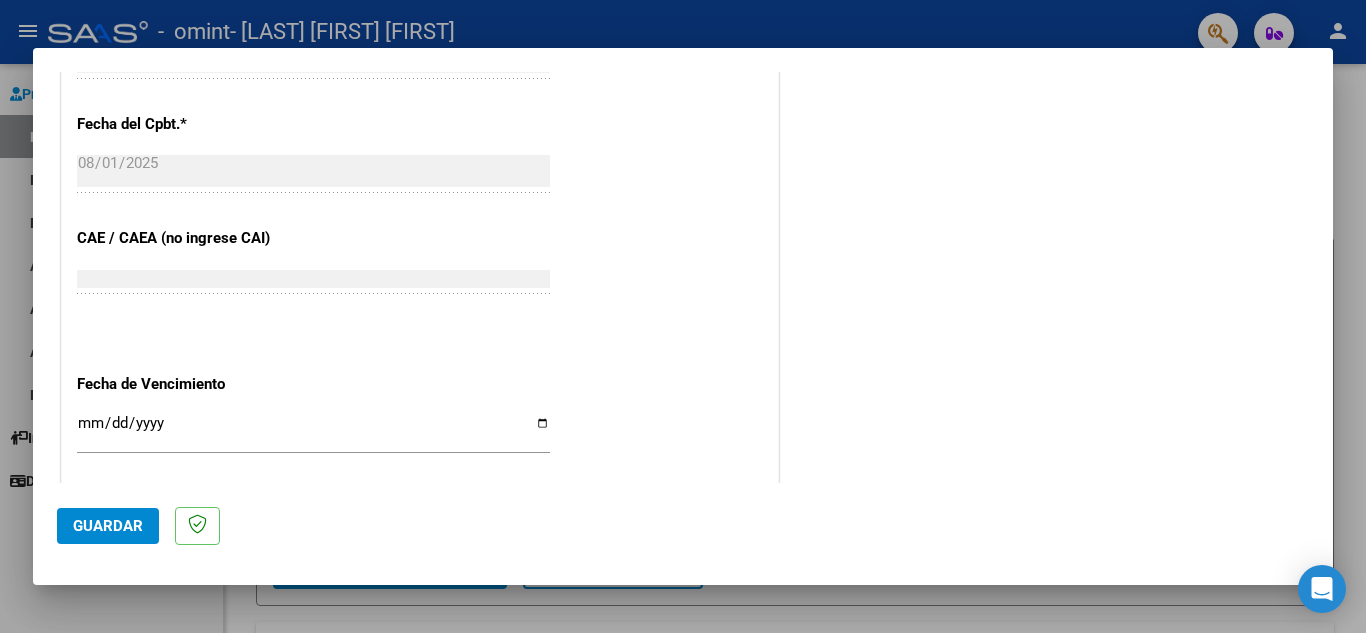 type on "202507" 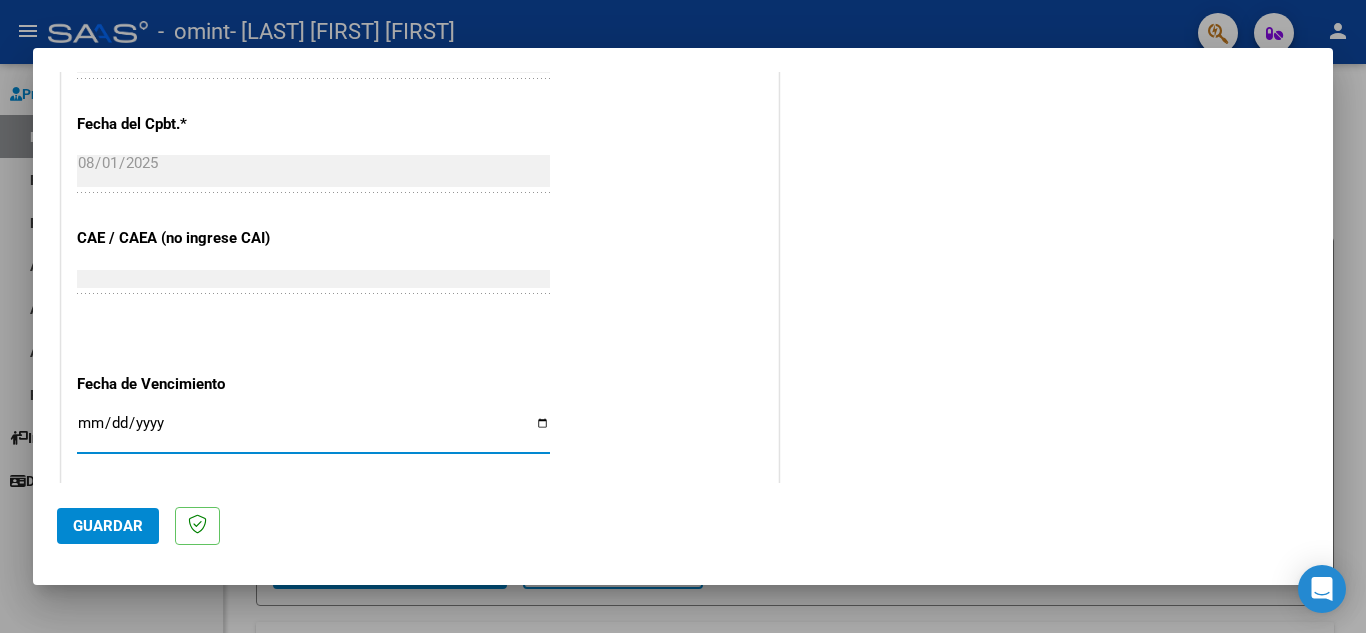 click on "Ingresar la fecha" at bounding box center [313, 431] 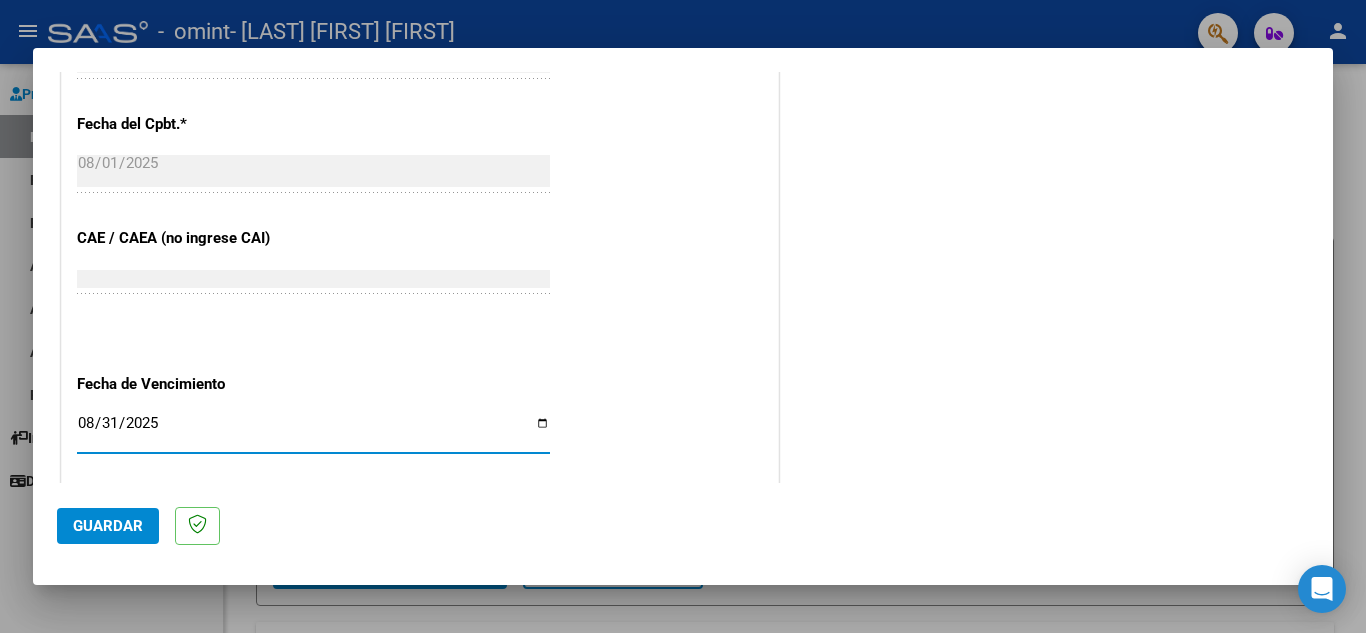 type on "2025-08-31" 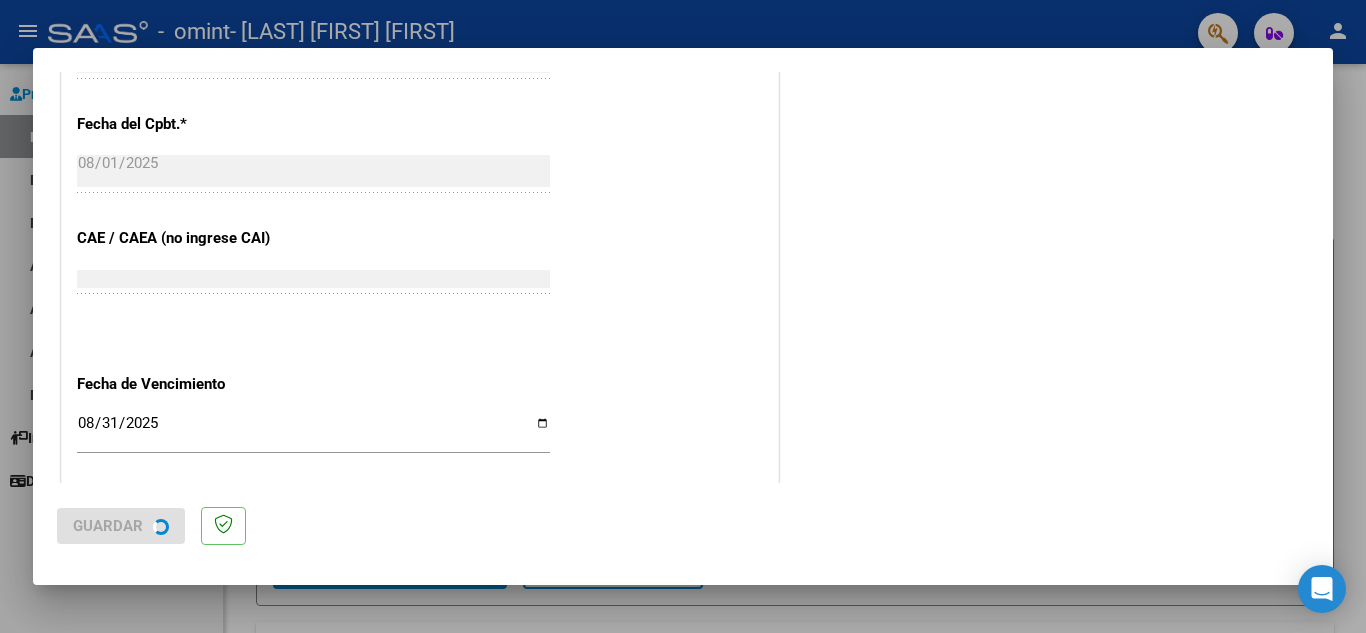 scroll, scrollTop: 0, scrollLeft: 0, axis: both 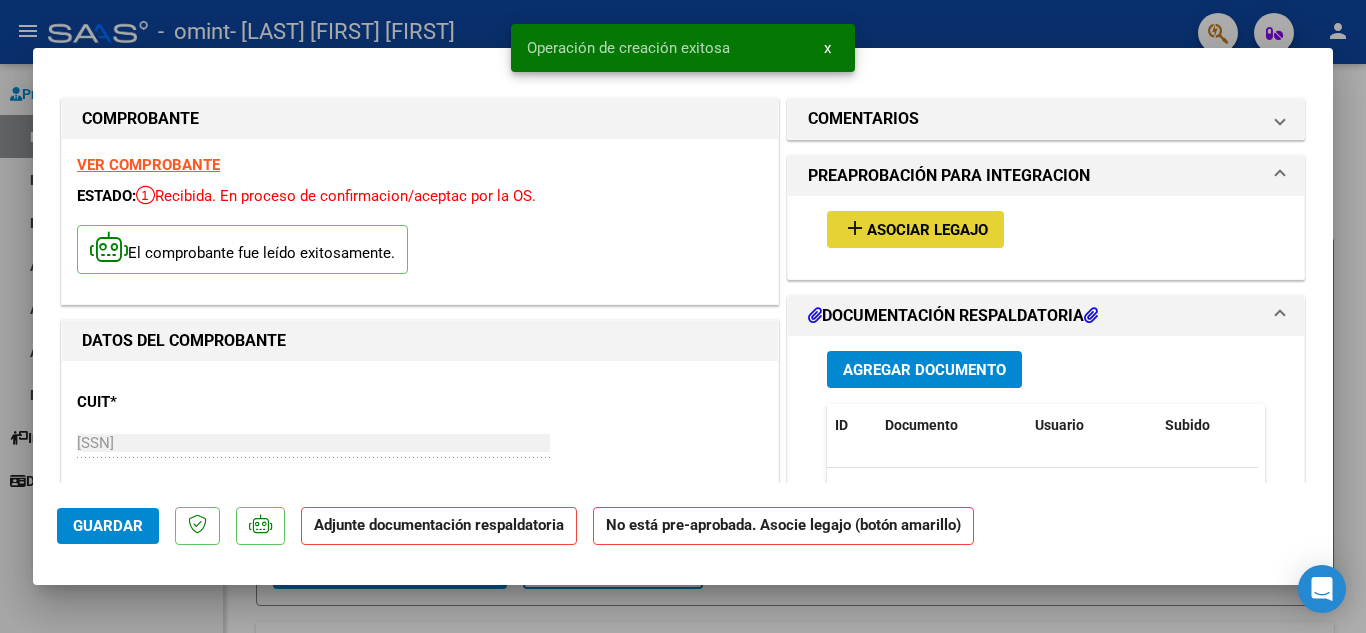 click on "Asociar Legajo" at bounding box center [927, 230] 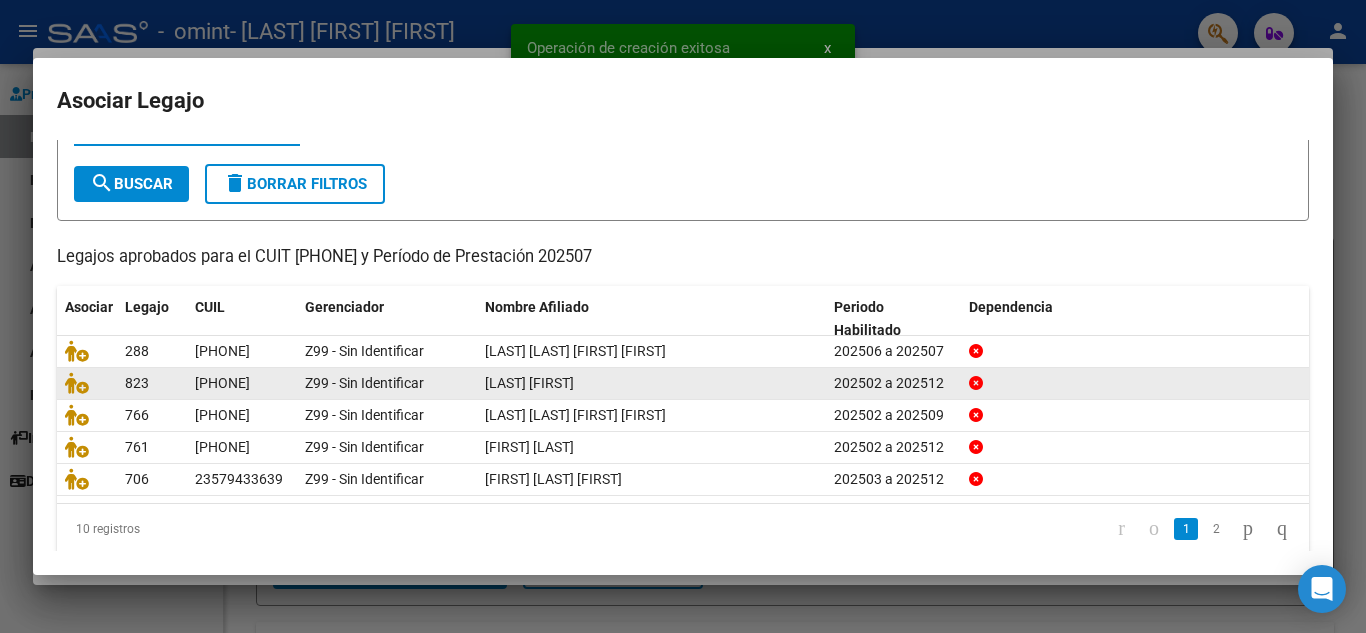 scroll, scrollTop: 100, scrollLeft: 0, axis: vertical 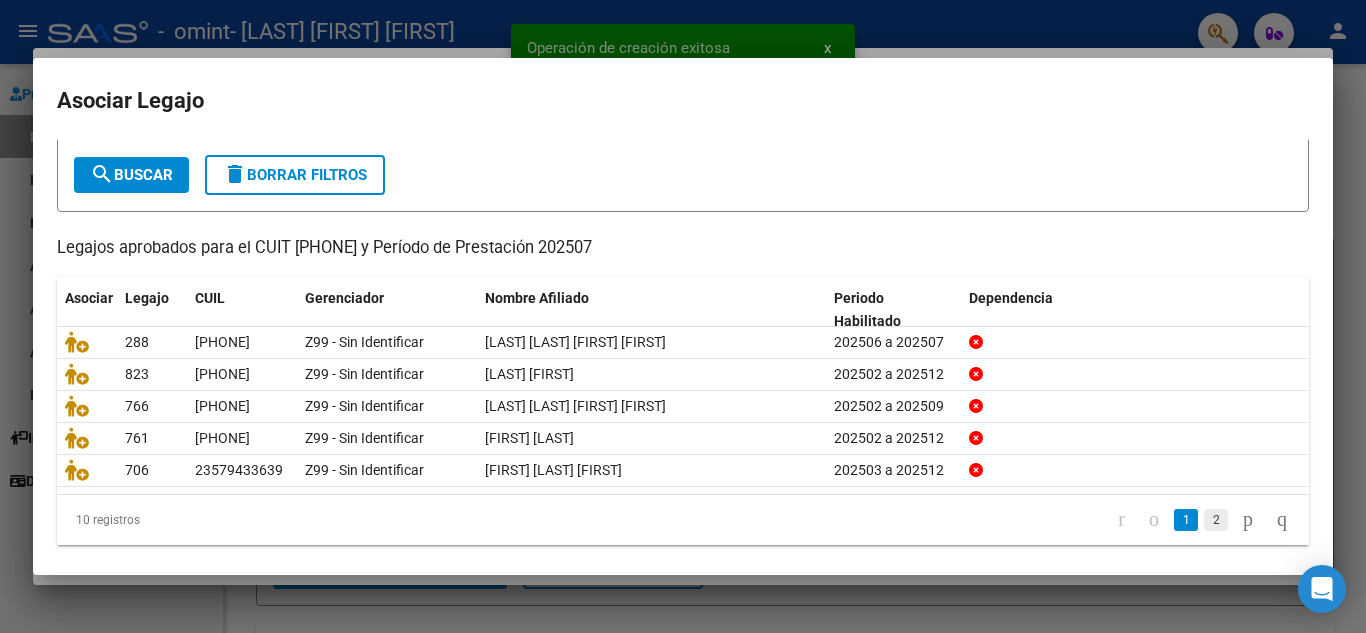 click on "2" 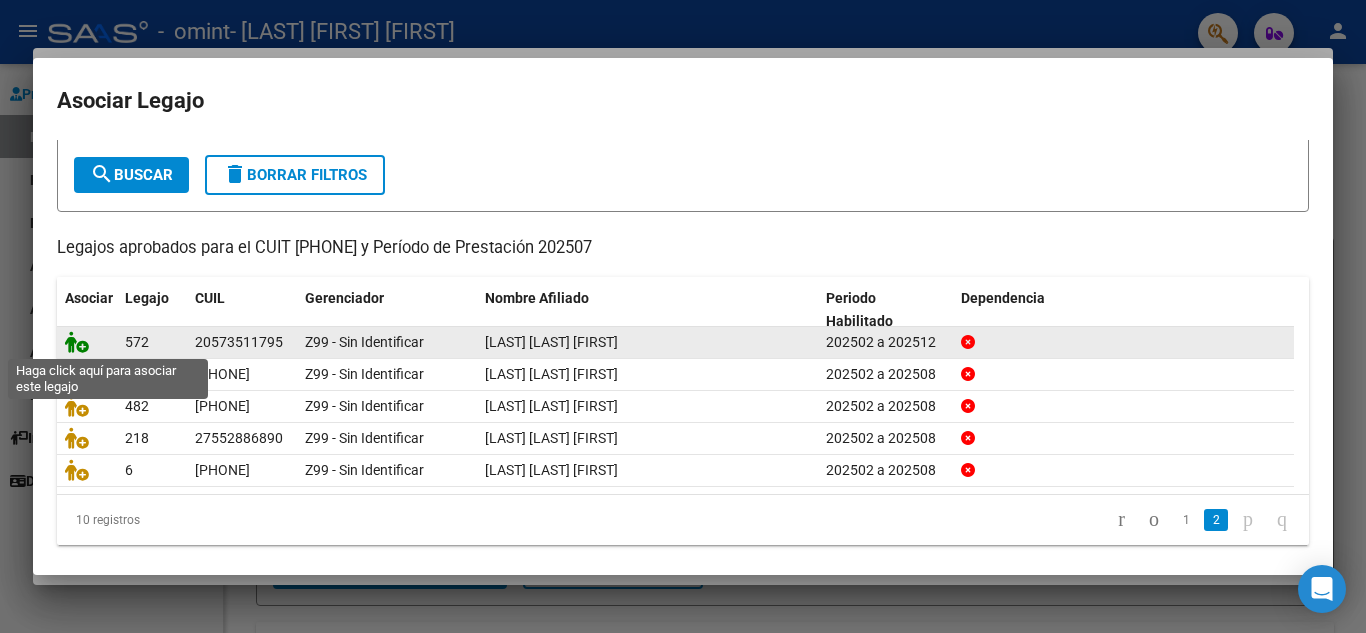 click 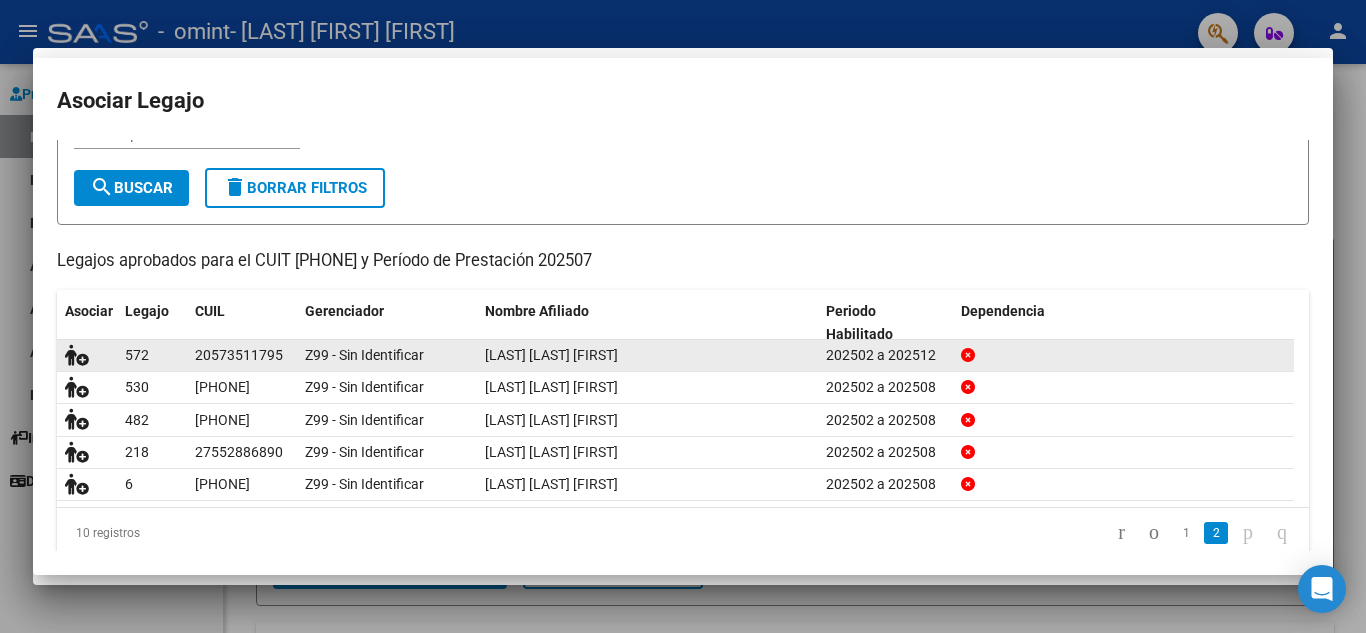 scroll, scrollTop: 0, scrollLeft: 0, axis: both 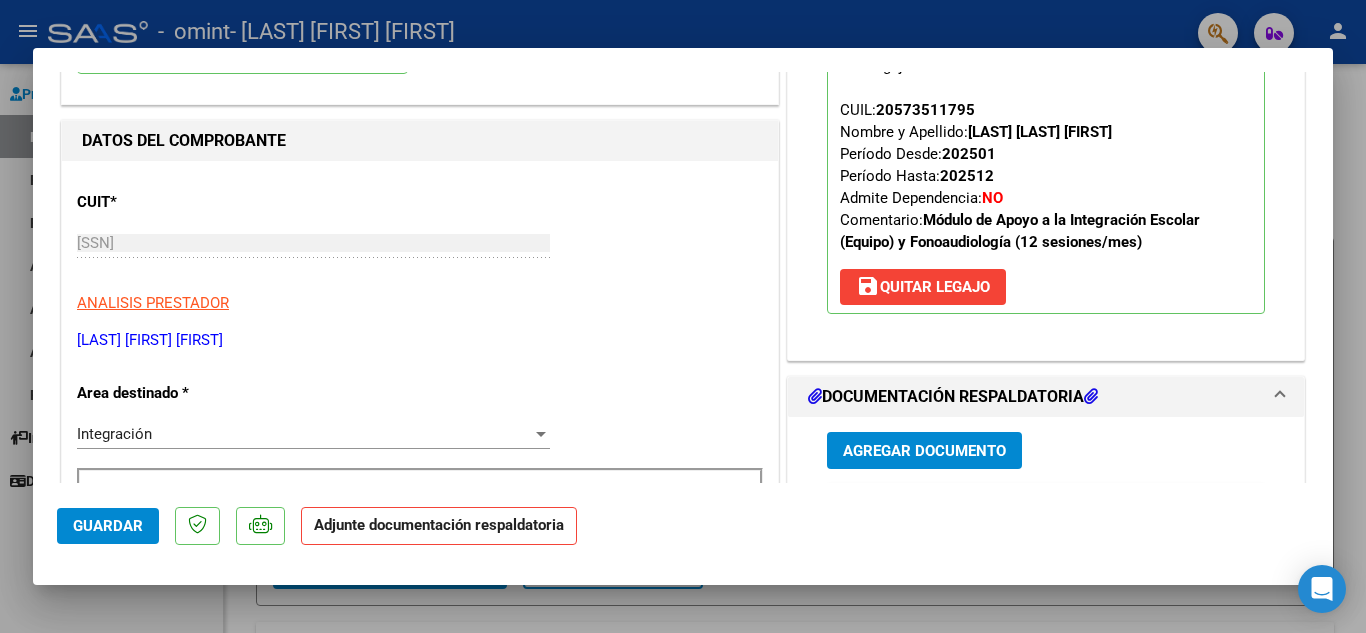 click on "Agregar Documento" at bounding box center (924, 450) 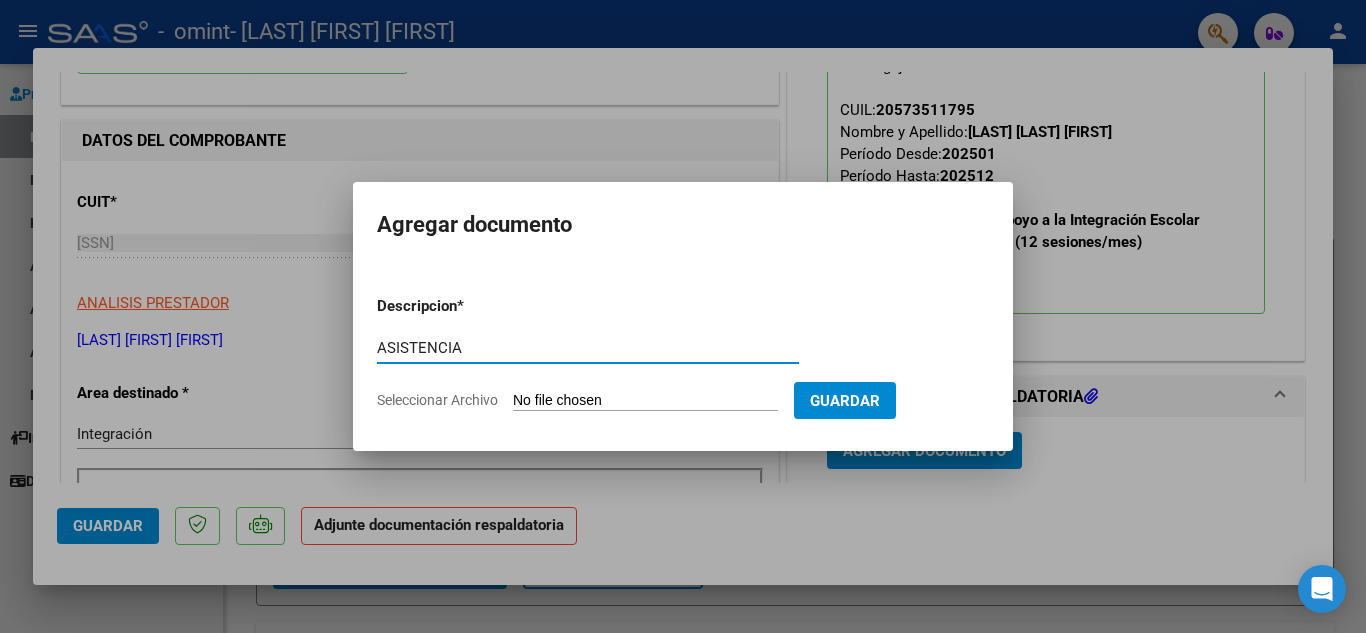 type on "ASISTENCIA" 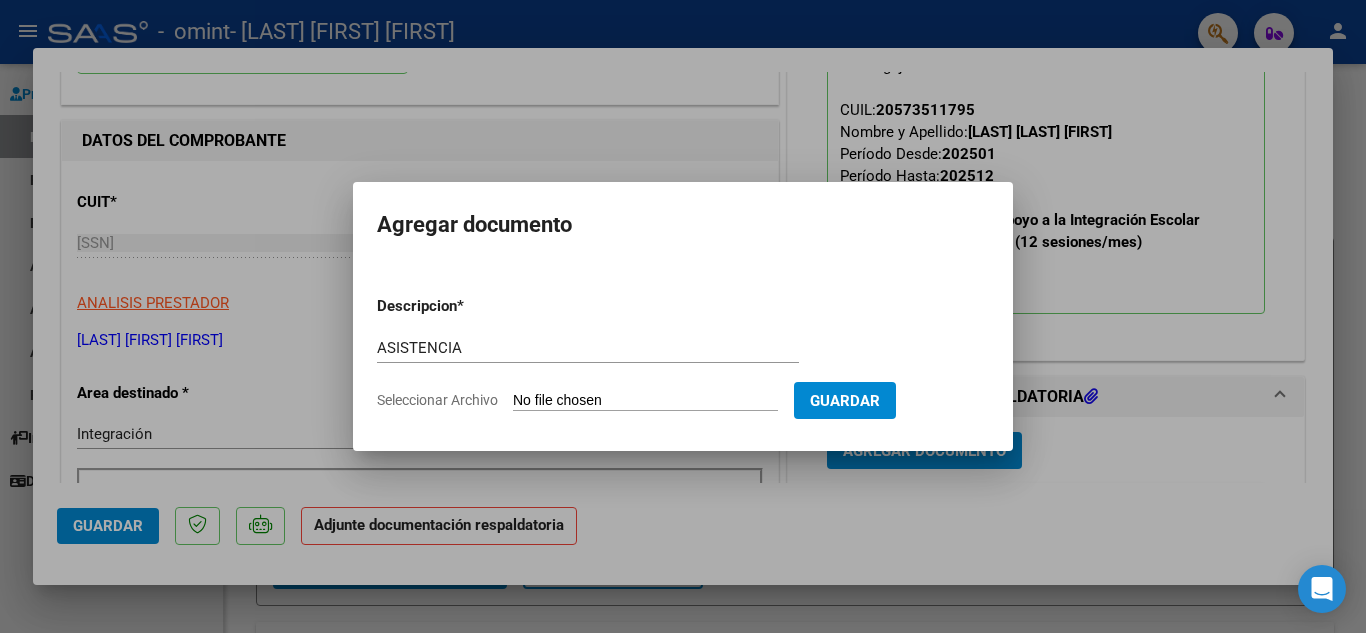 click on "Seleccionar Archivo" at bounding box center (645, 401) 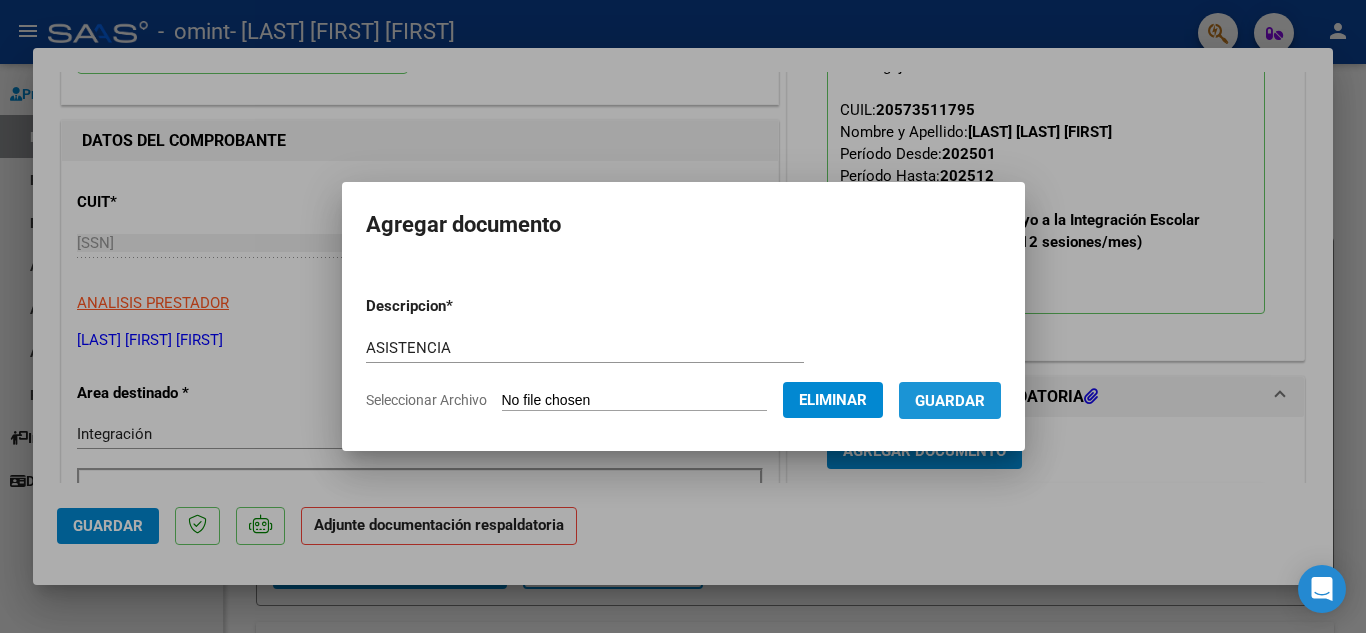 click on "Guardar" at bounding box center (950, 401) 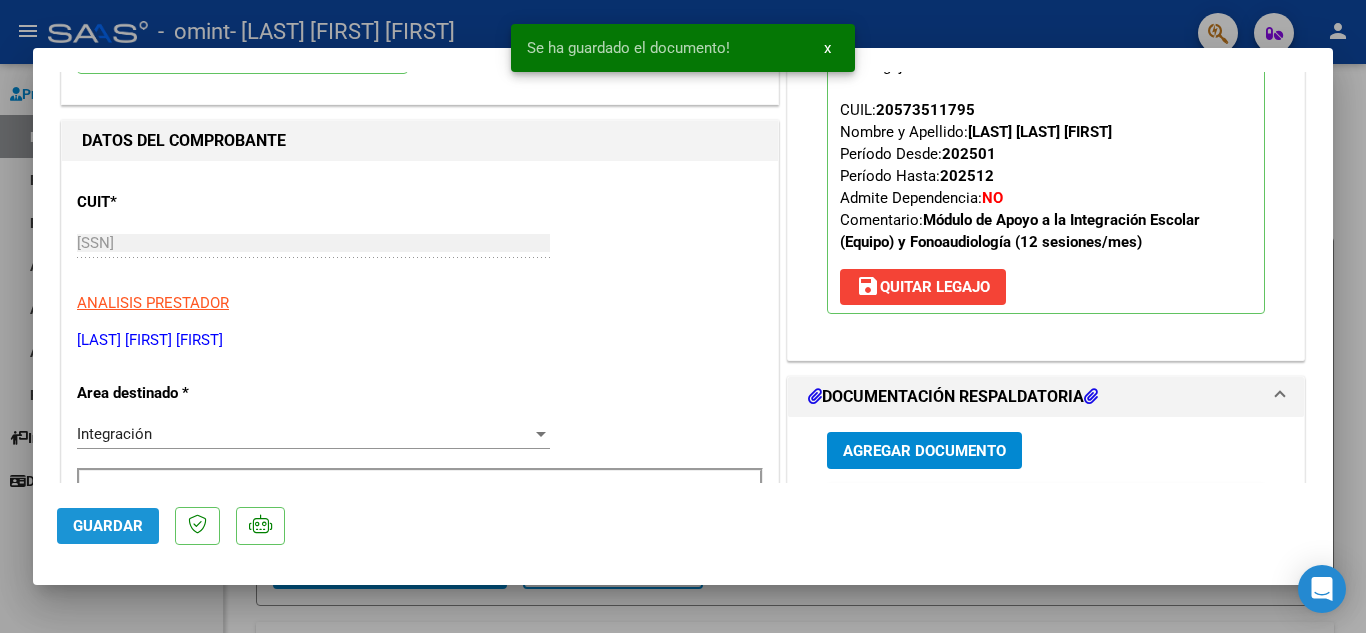 click on "Guardar" 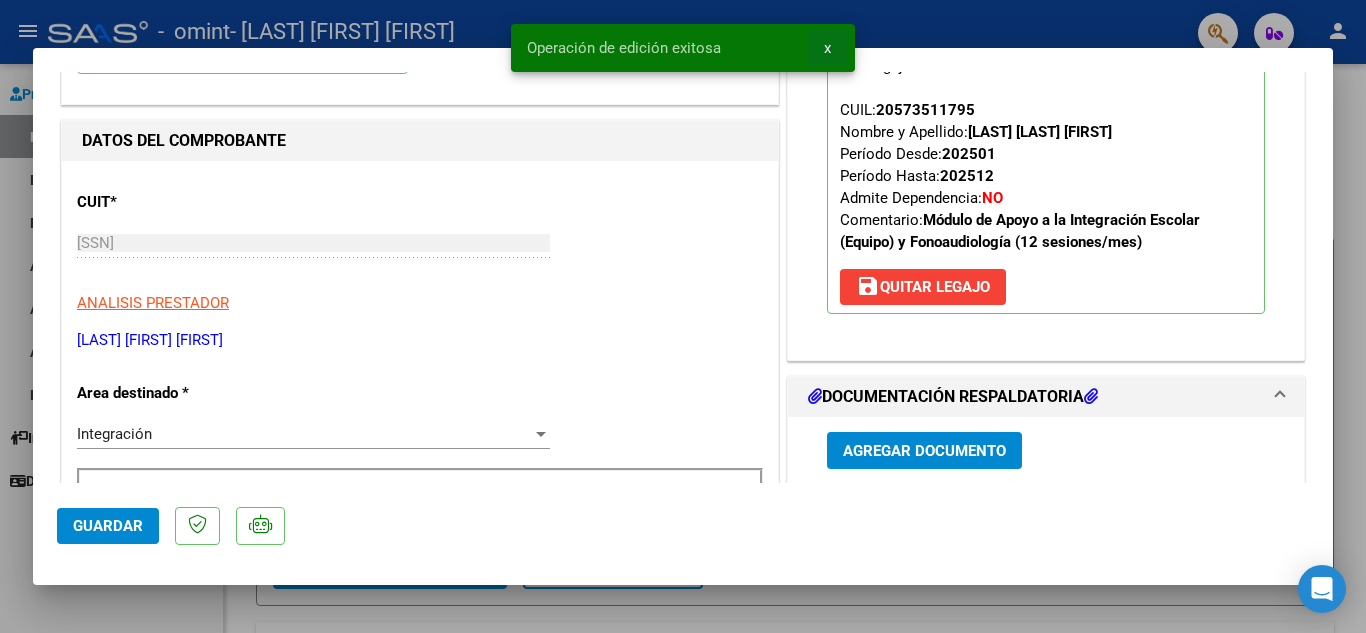 click on "x" at bounding box center [827, 48] 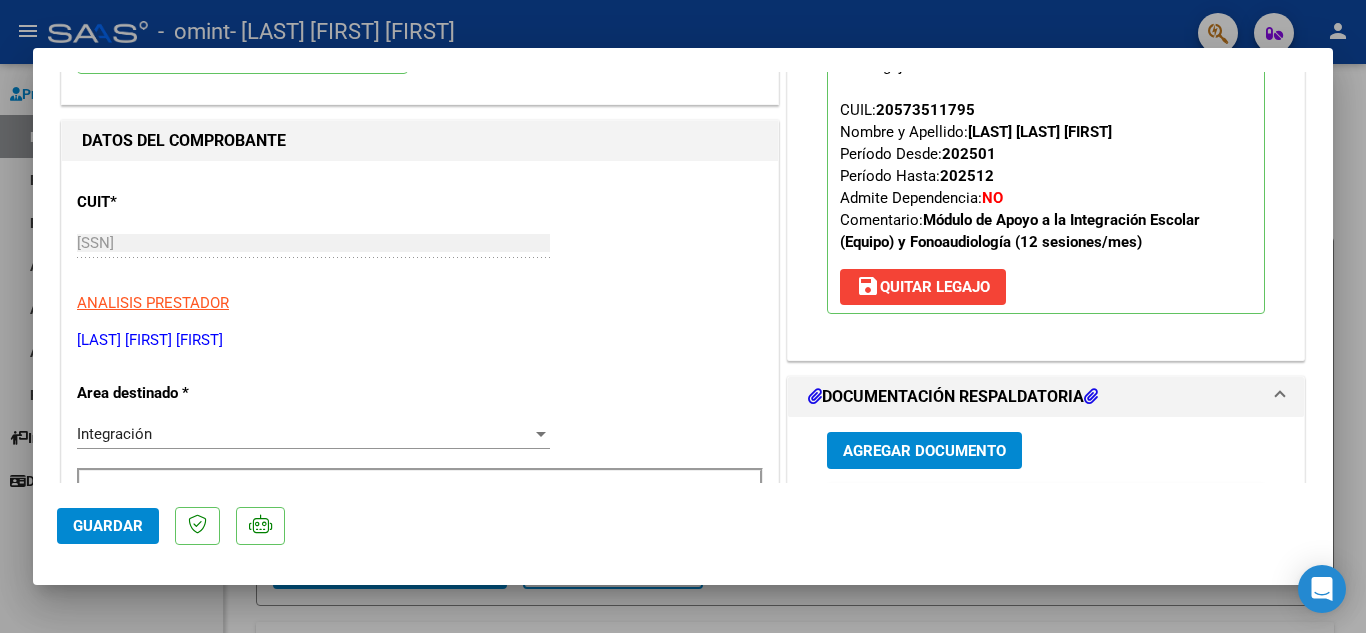 click at bounding box center (683, 316) 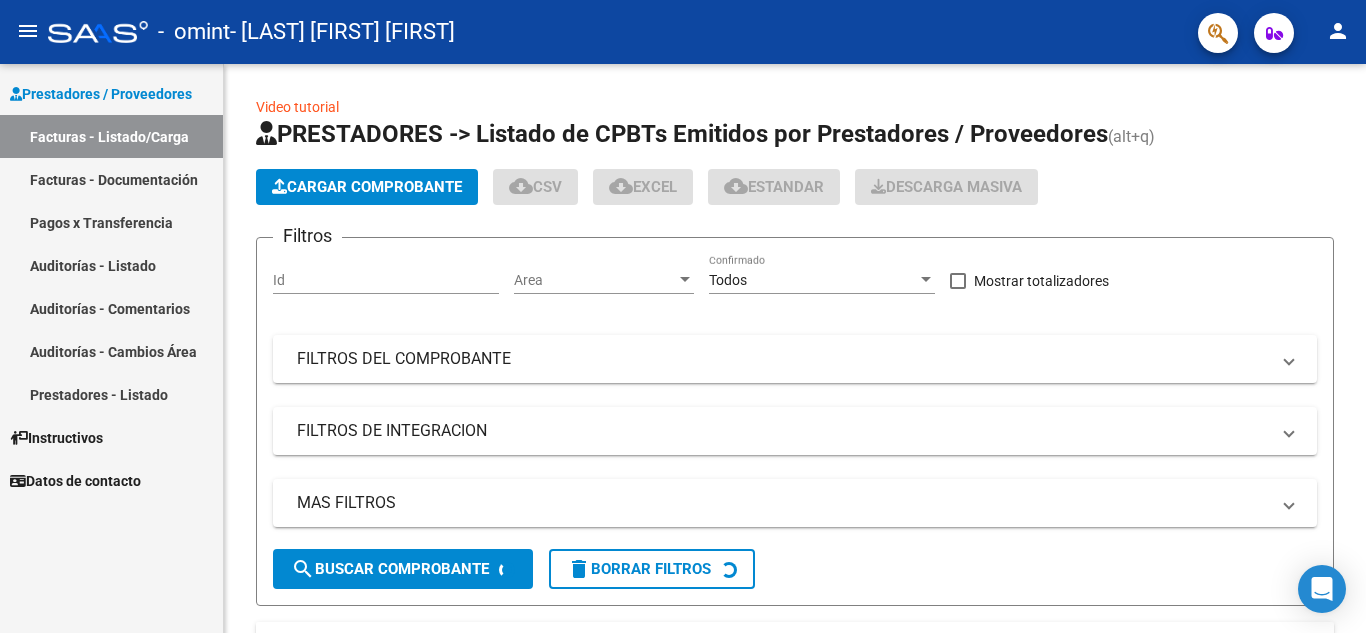 click on "person" 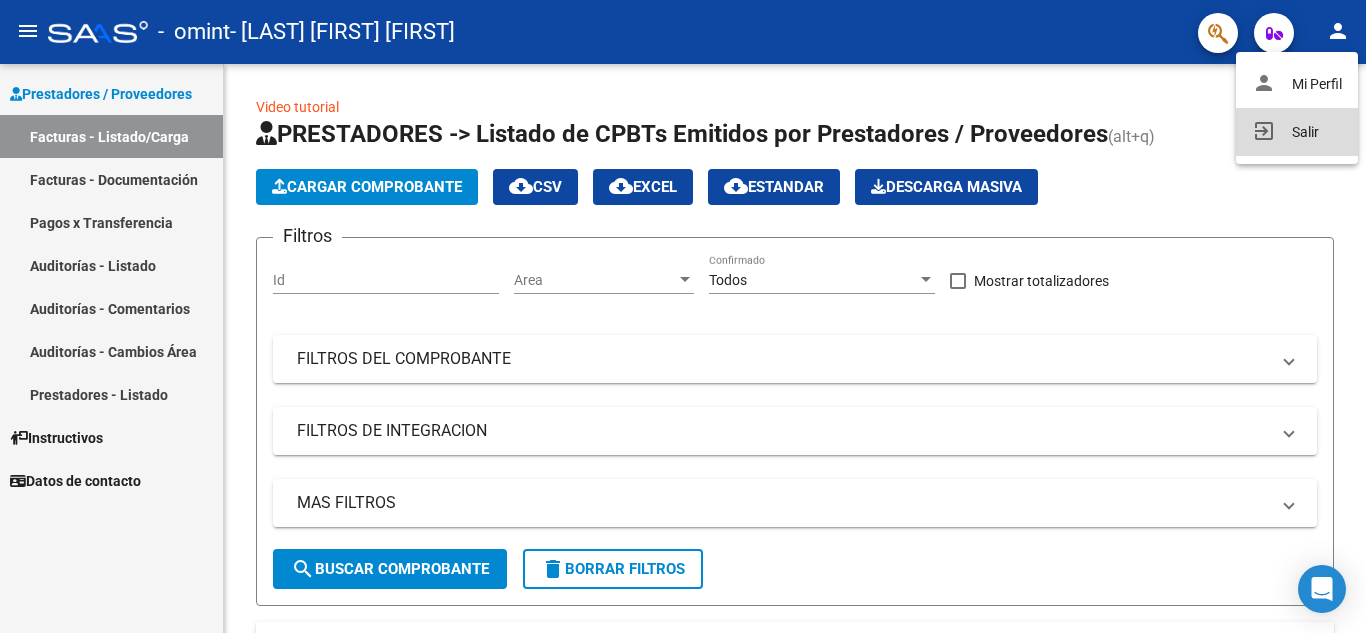 click on "exit_to_app  Salir" at bounding box center (1297, 132) 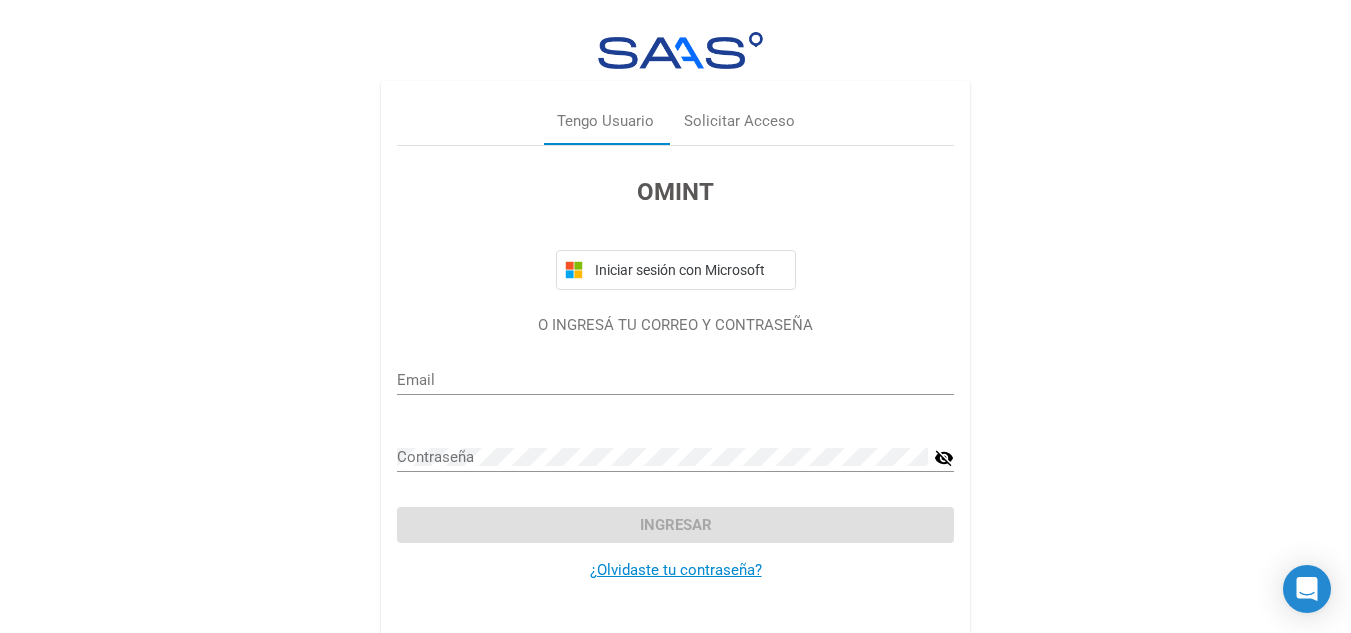 type on "info@example.com" 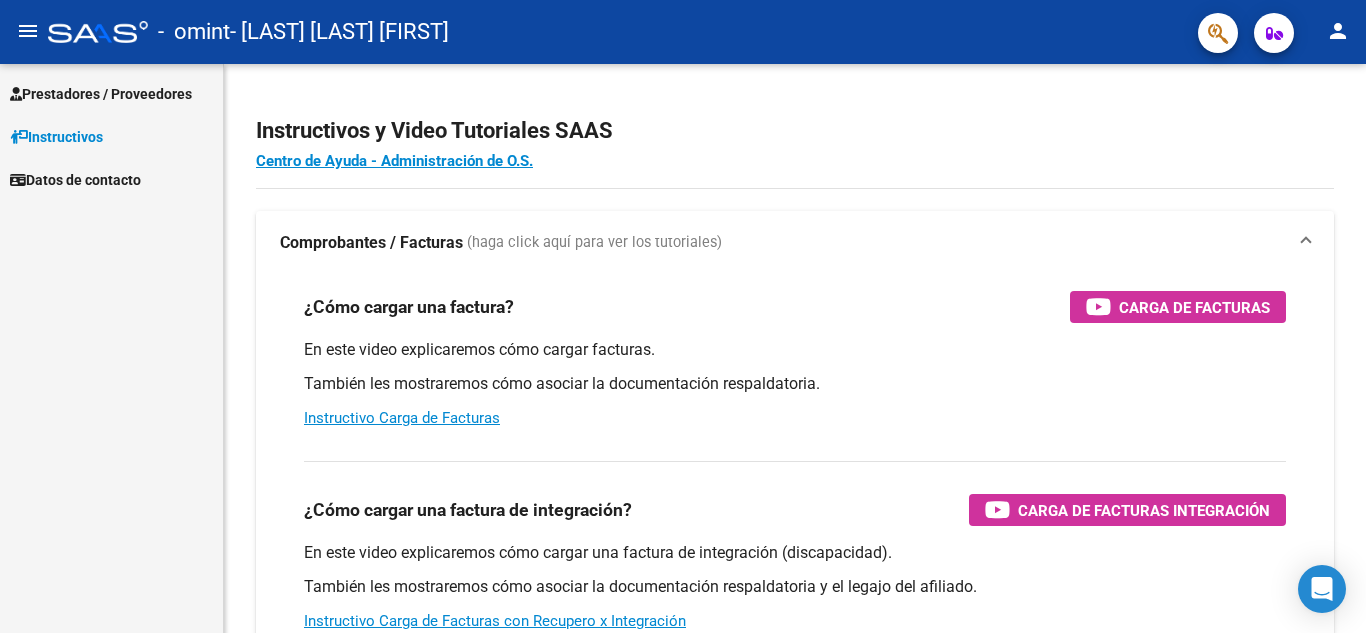 scroll, scrollTop: 0, scrollLeft: 0, axis: both 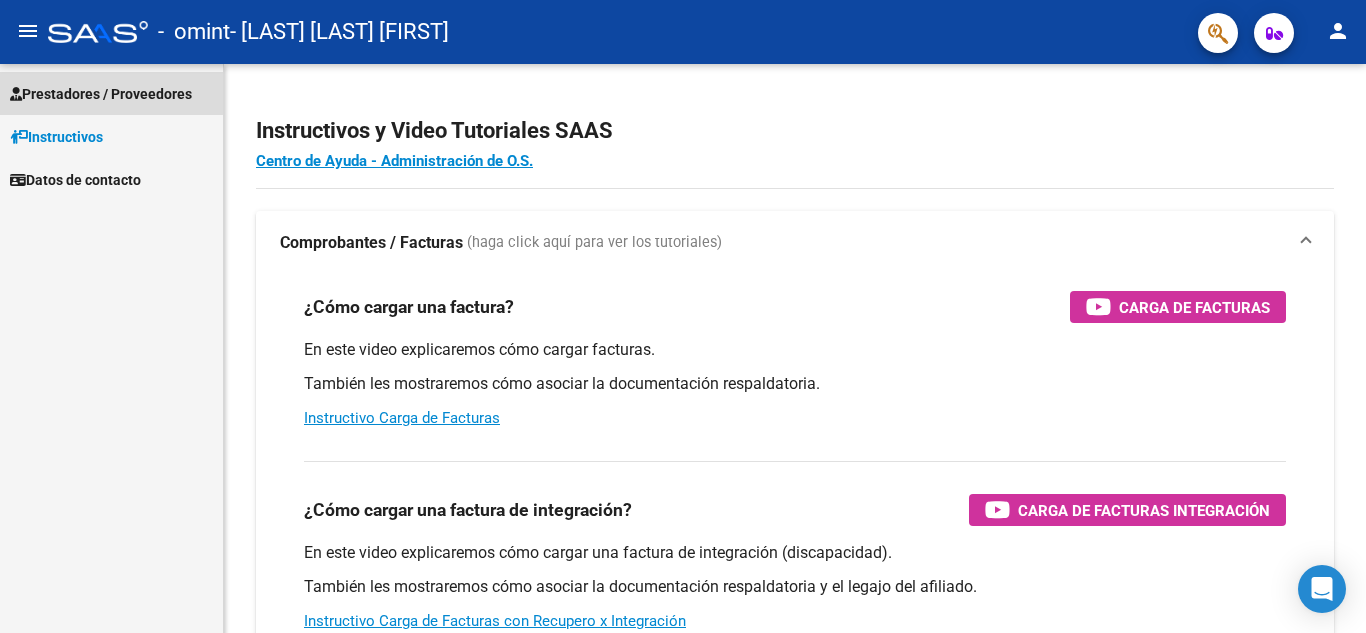 click on "Prestadores / Proveedores" at bounding box center (101, 94) 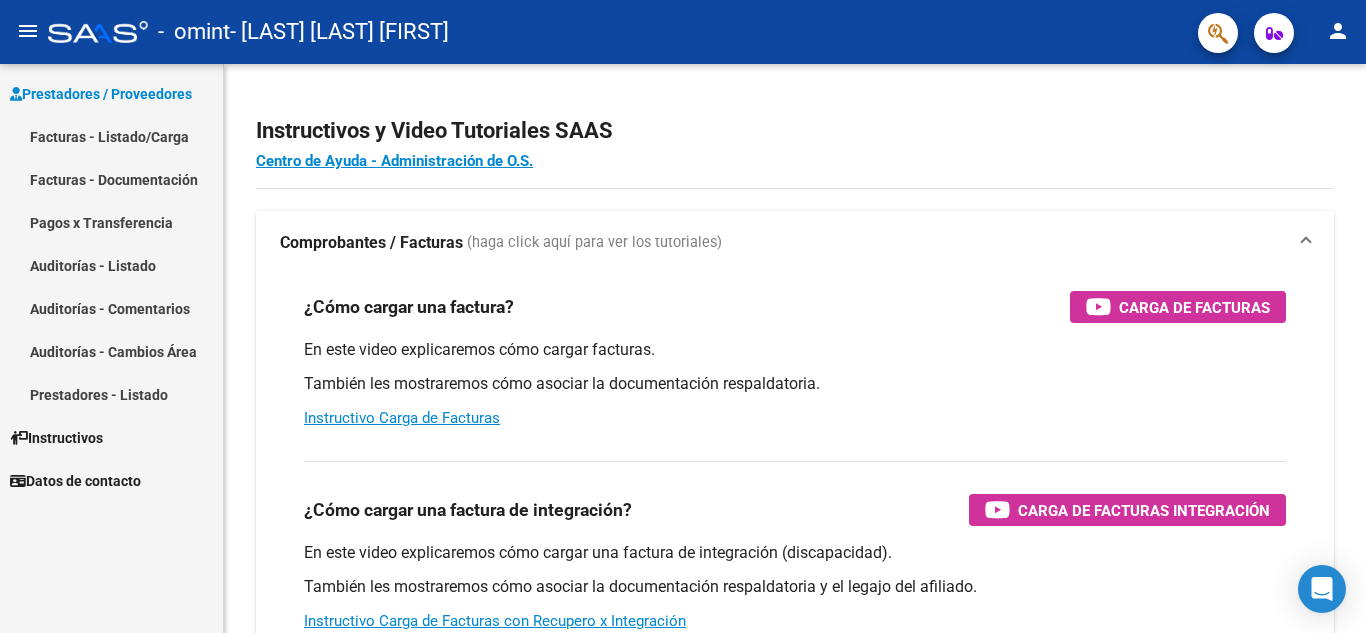 click on "Facturas - Listado/Carga" at bounding box center (111, 136) 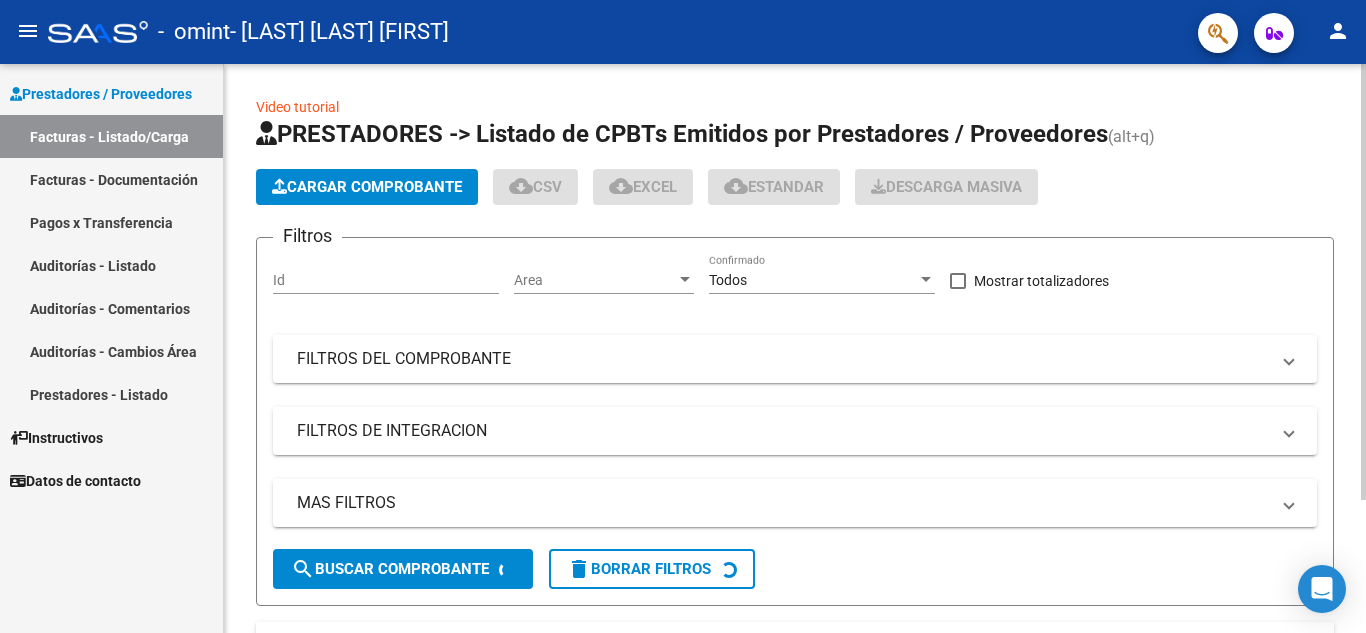 click on "Cargar Comprobante" 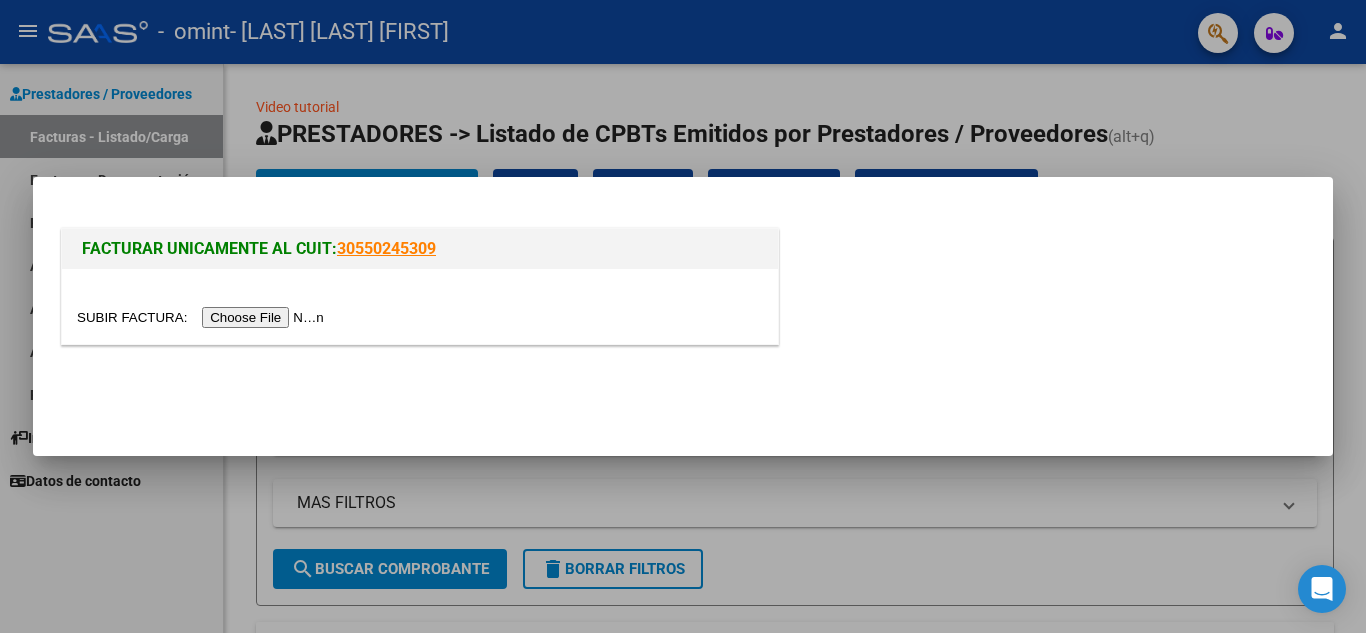 click at bounding box center [203, 317] 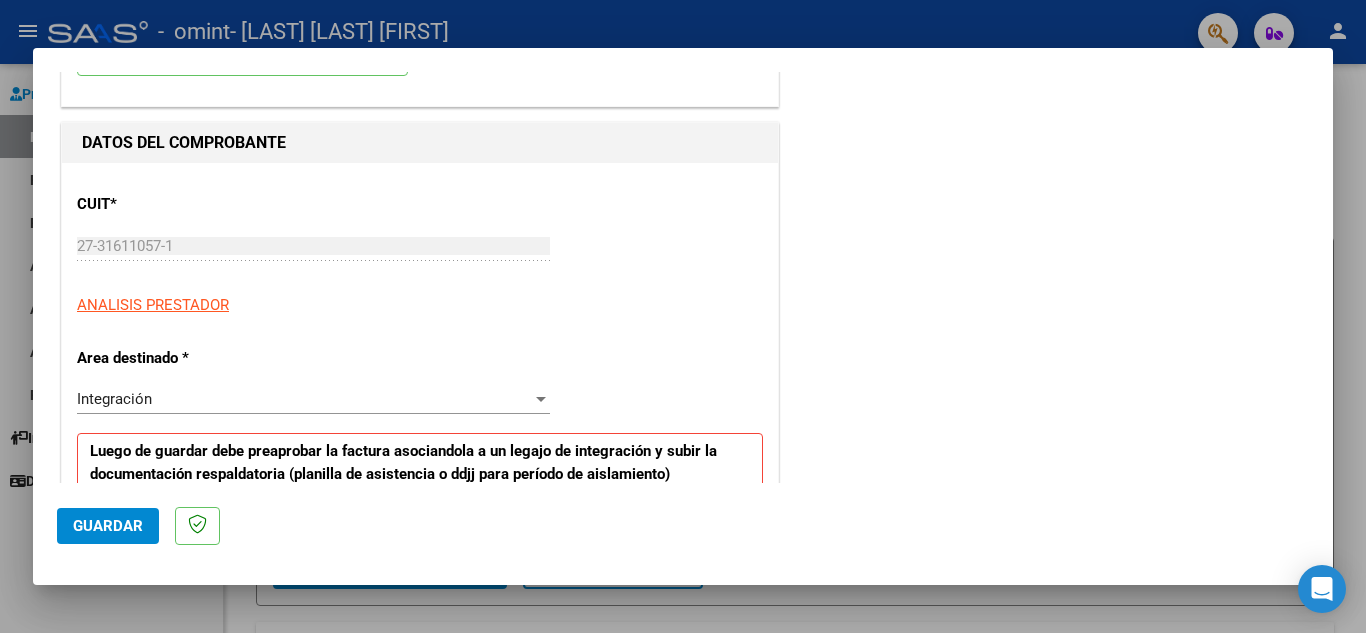 scroll, scrollTop: 300, scrollLeft: 0, axis: vertical 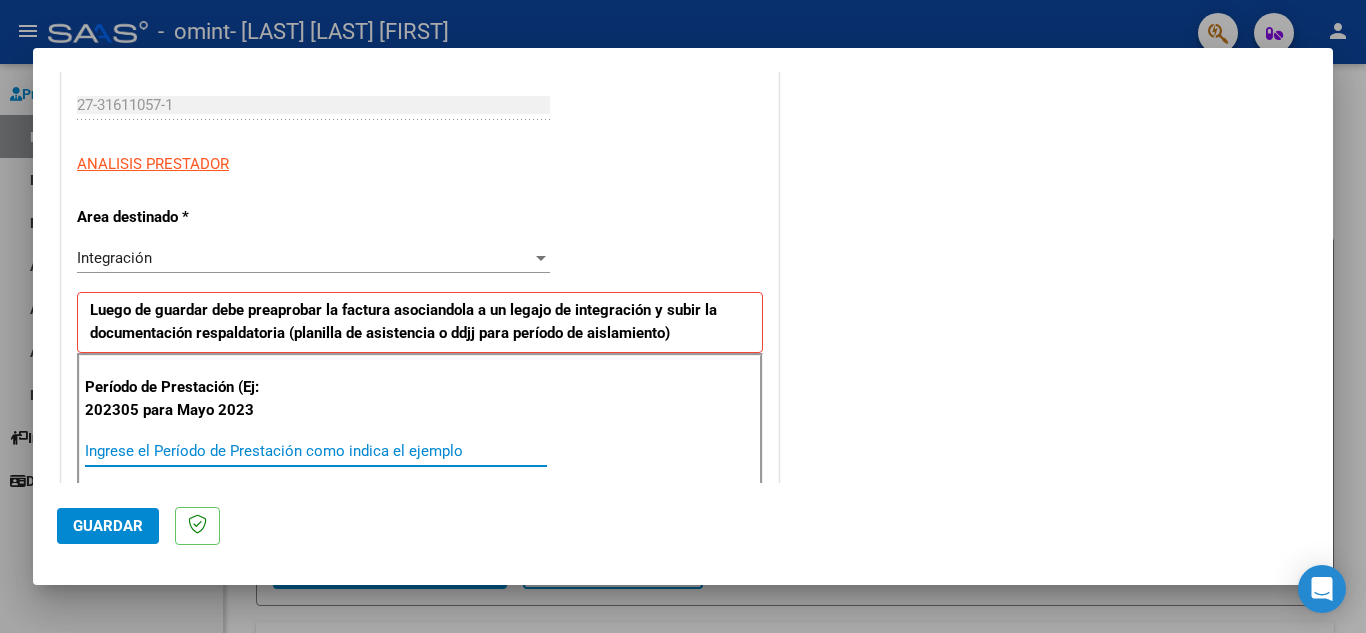 click on "Ingrese el Período de Prestación como indica el ejemplo" at bounding box center (316, 451) 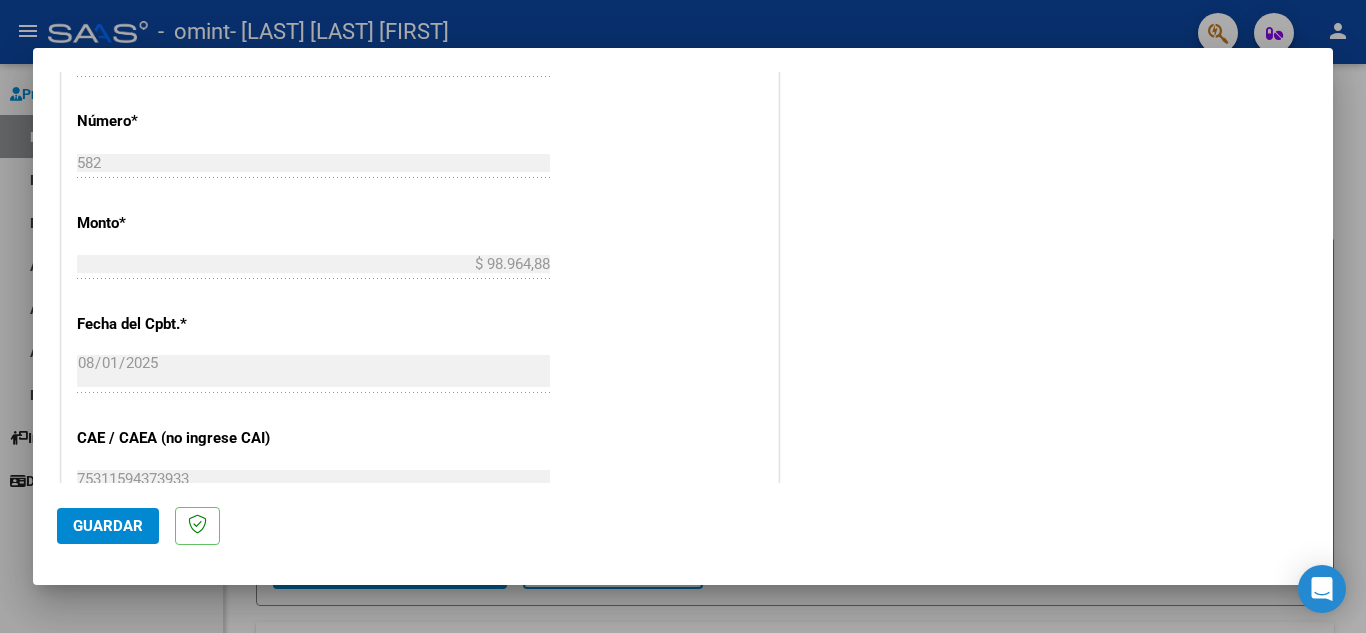 scroll, scrollTop: 1200, scrollLeft: 0, axis: vertical 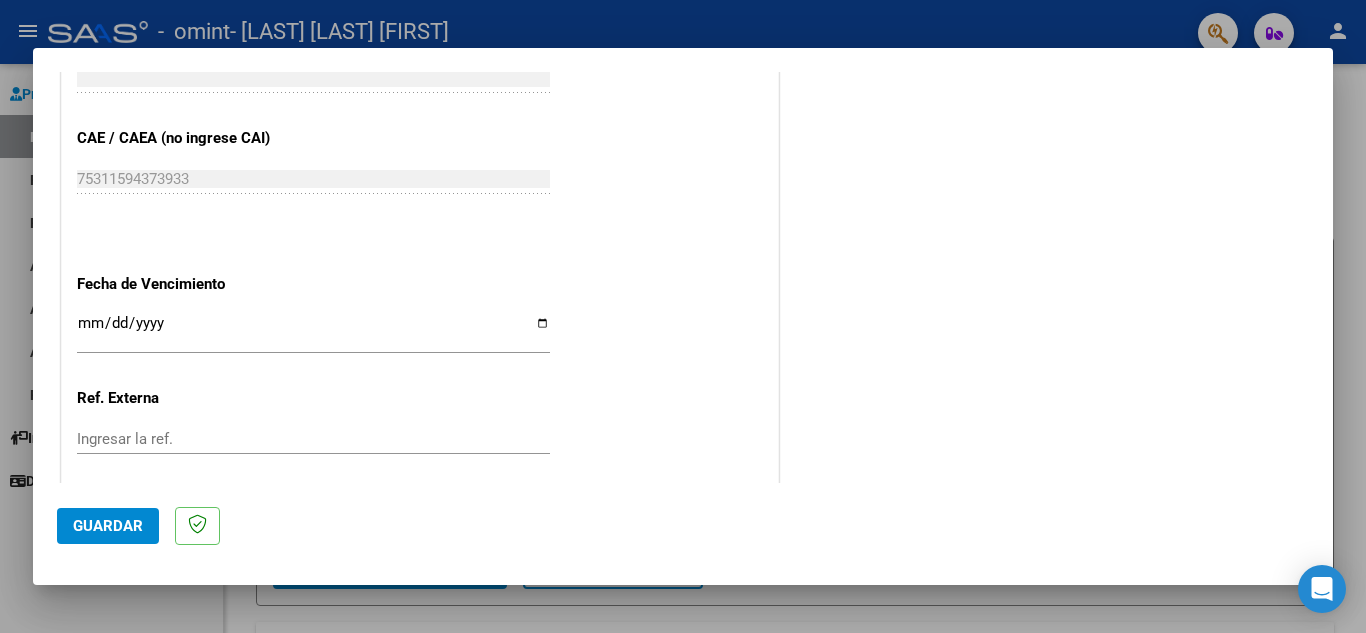 type on "202507" 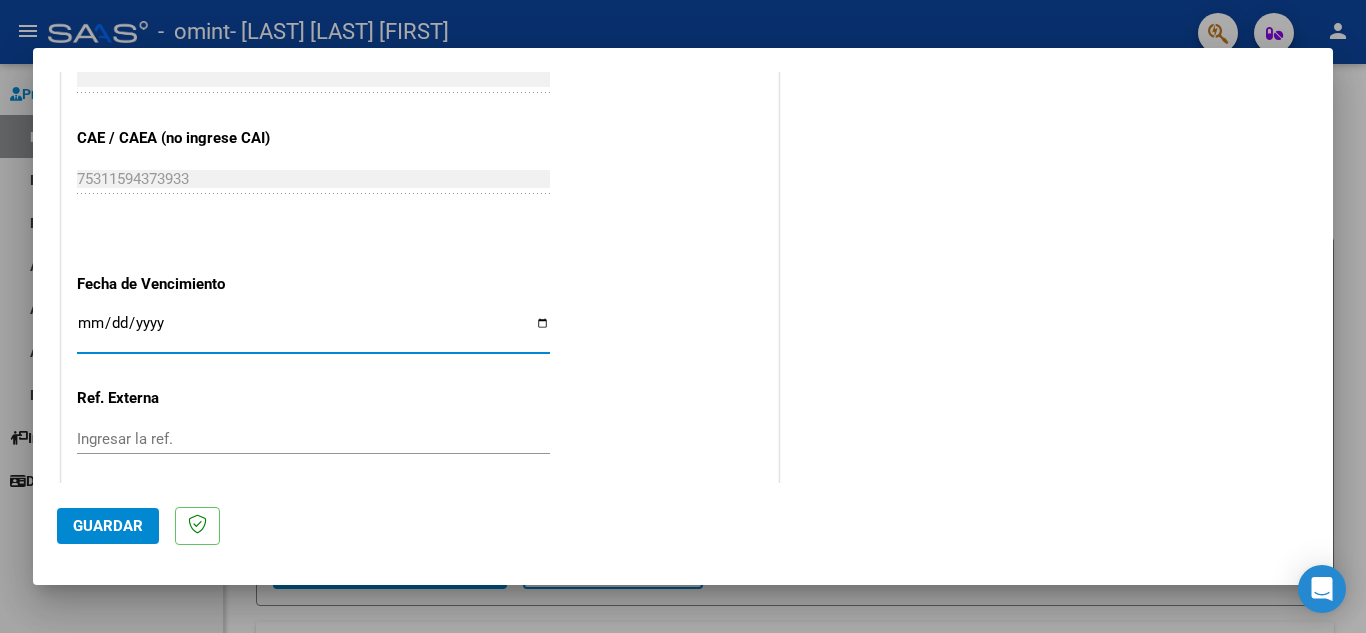 type on "2025-08-01" 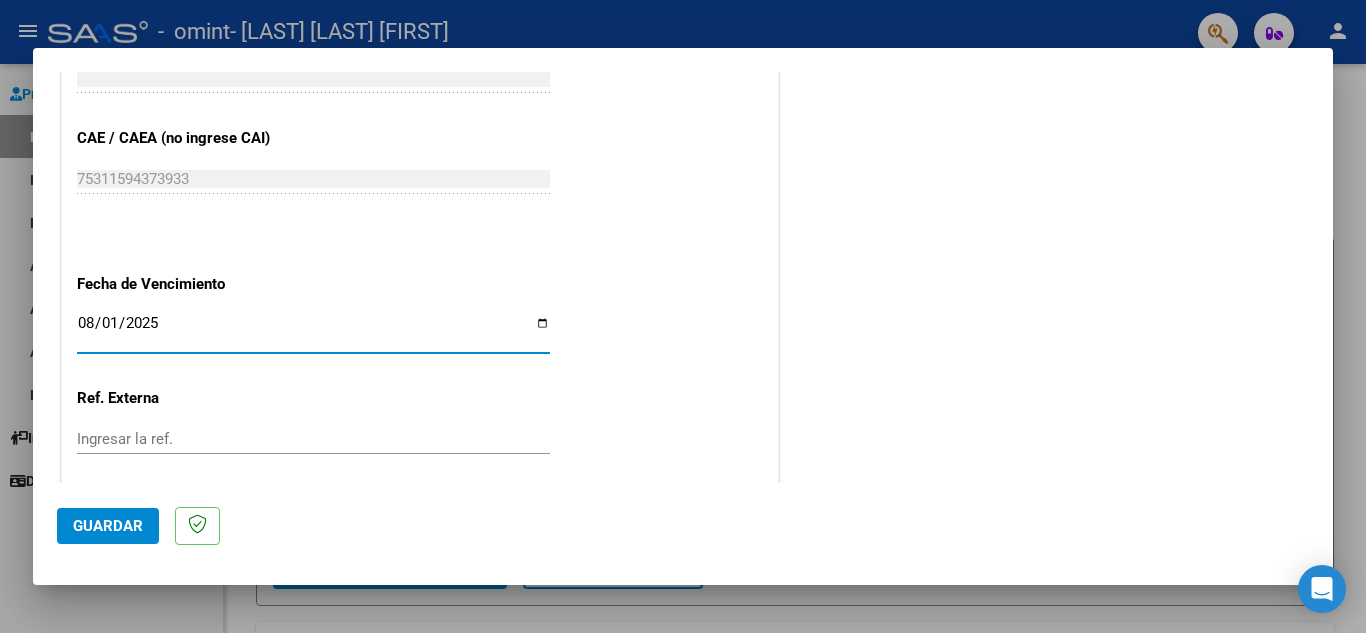 click on "Guardar" 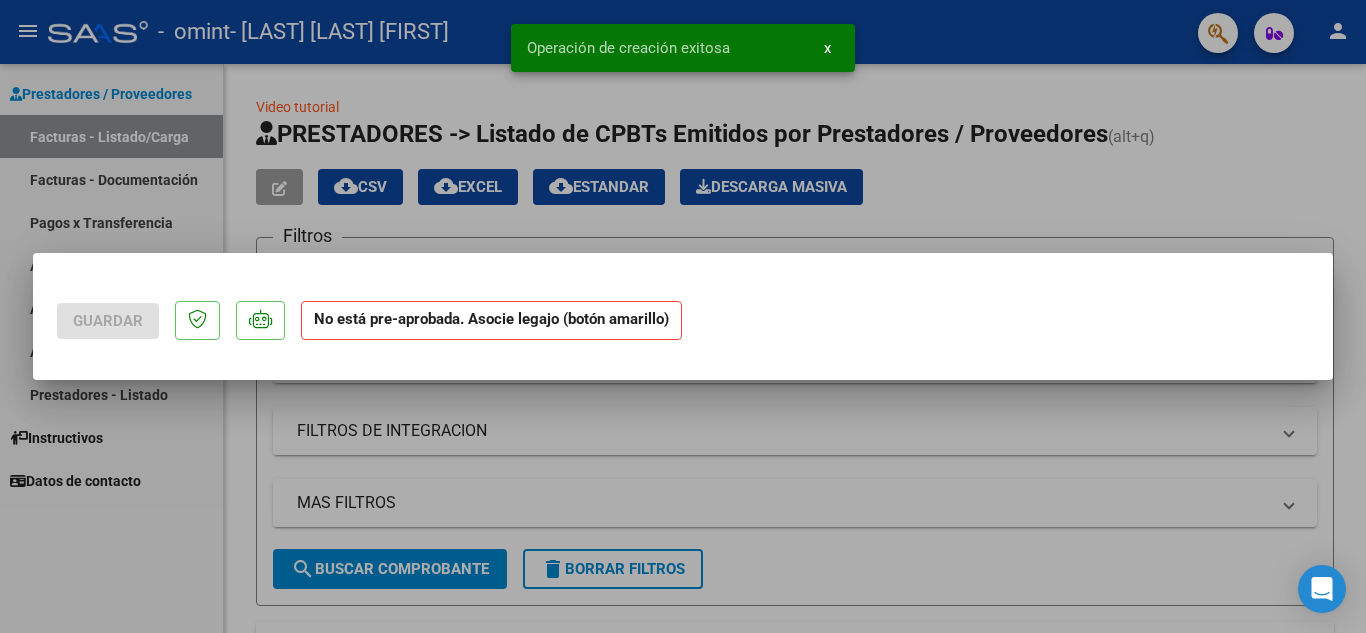 scroll, scrollTop: 0, scrollLeft: 0, axis: both 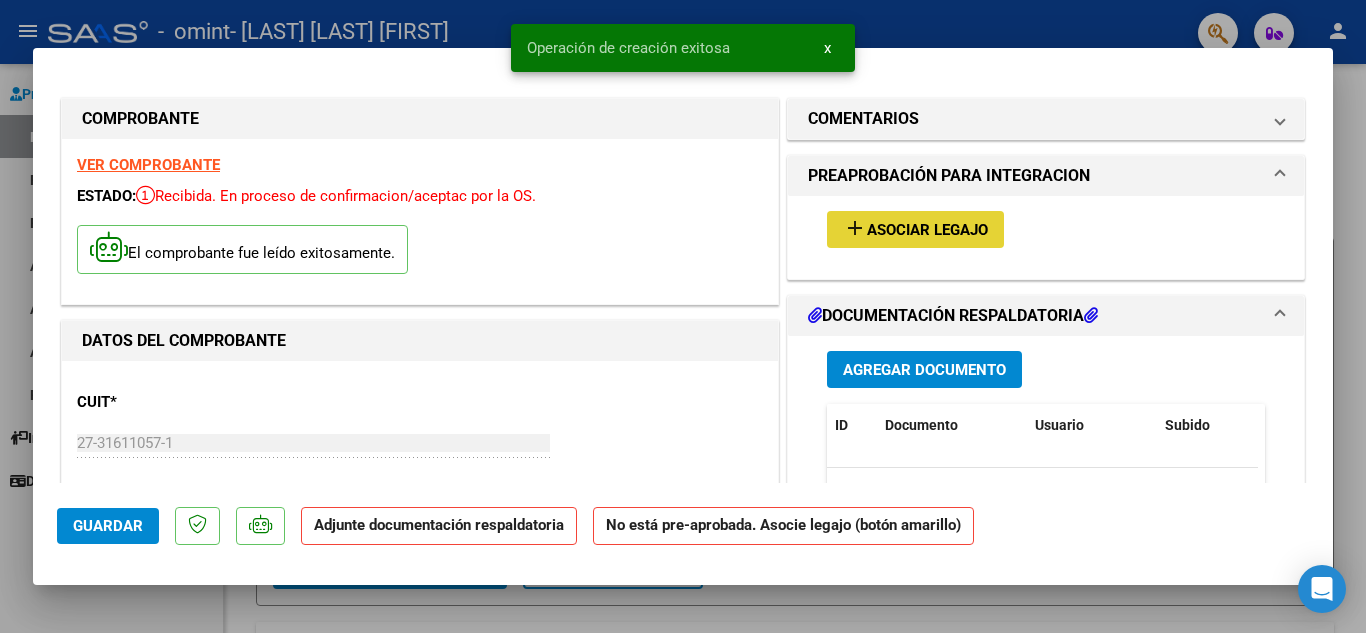 click on "Asociar Legajo" at bounding box center (927, 230) 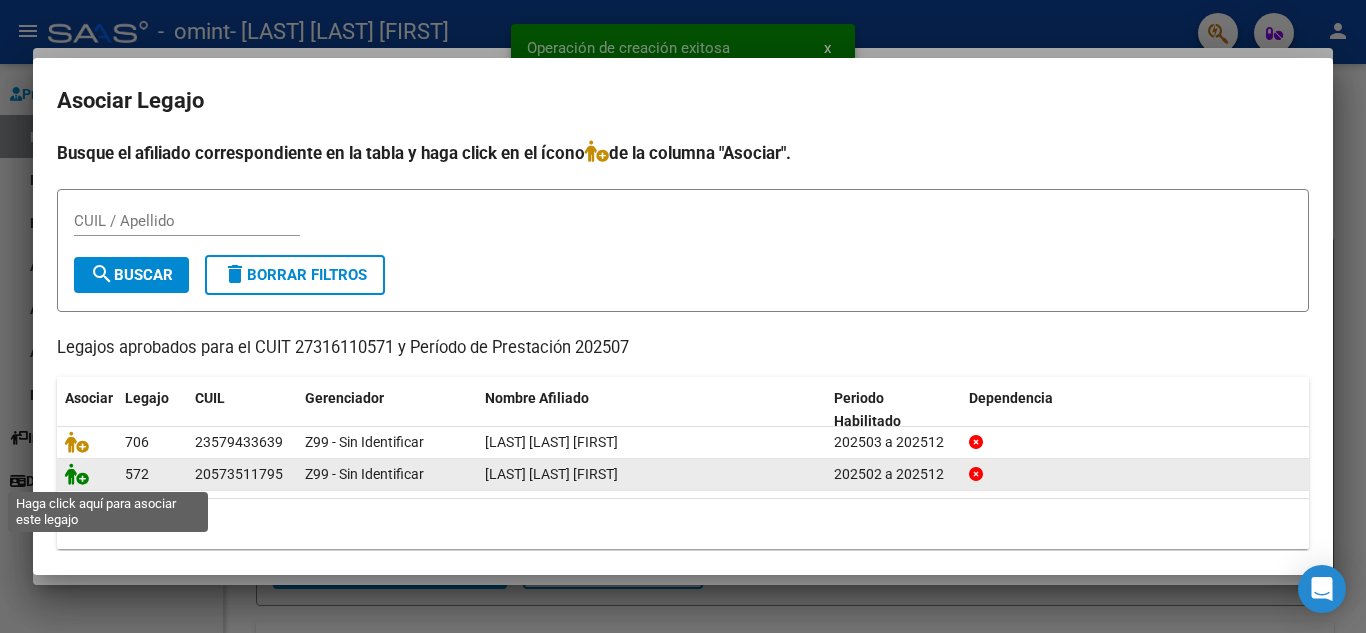 click 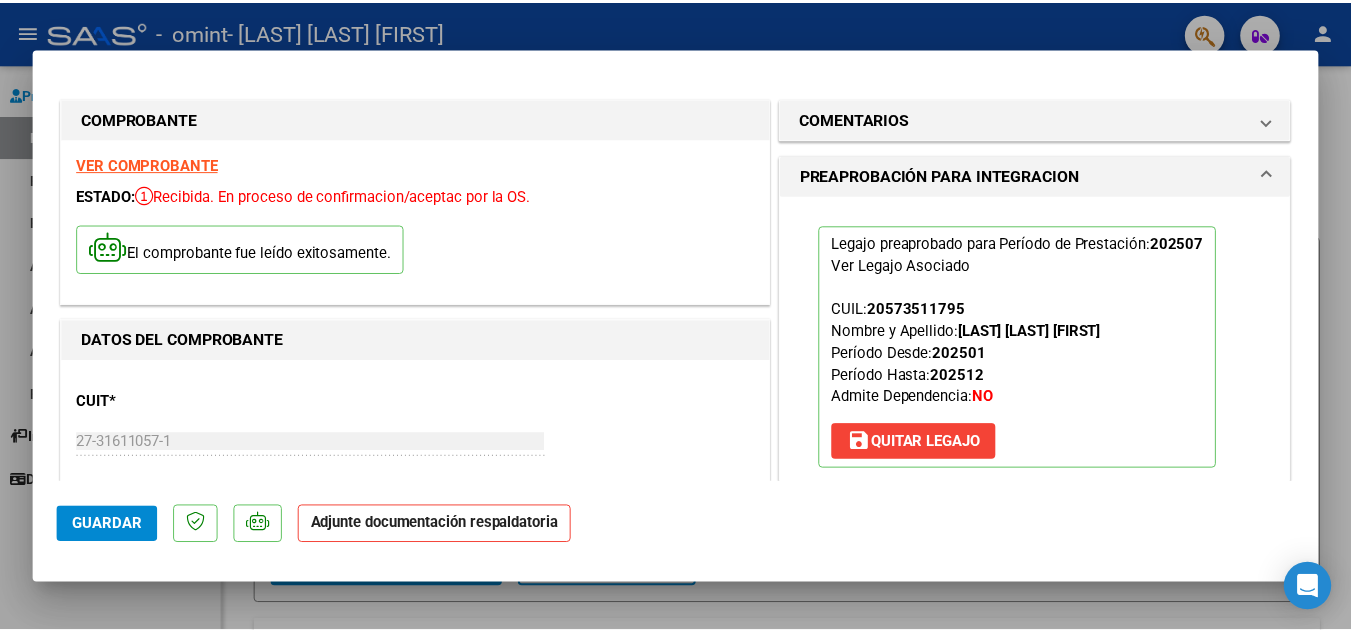 scroll, scrollTop: 300, scrollLeft: 0, axis: vertical 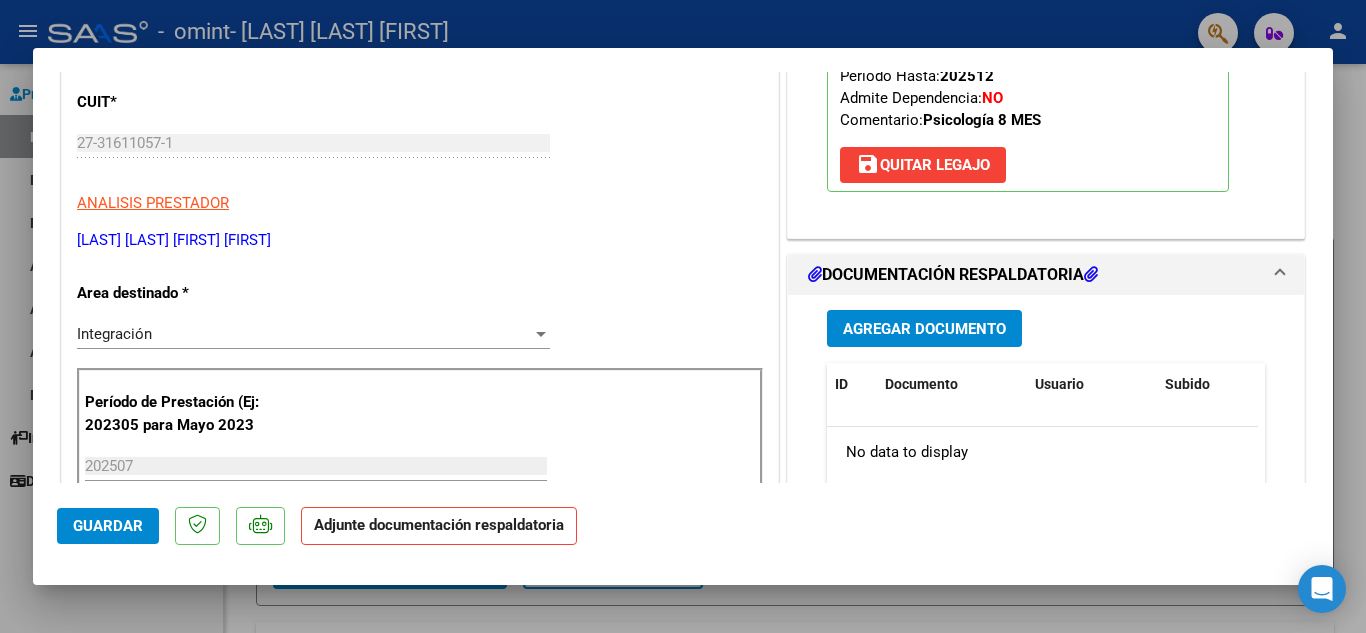 click on "Agregar Documento" at bounding box center (924, 329) 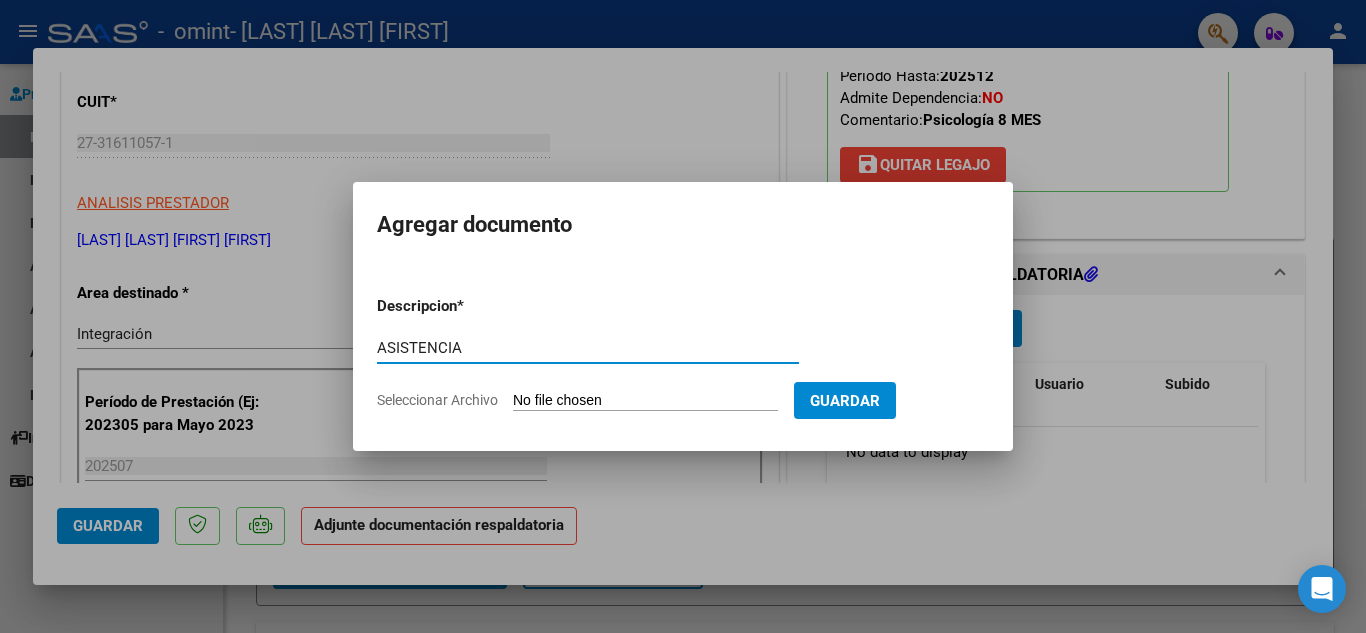 type on "ASISTENCIA" 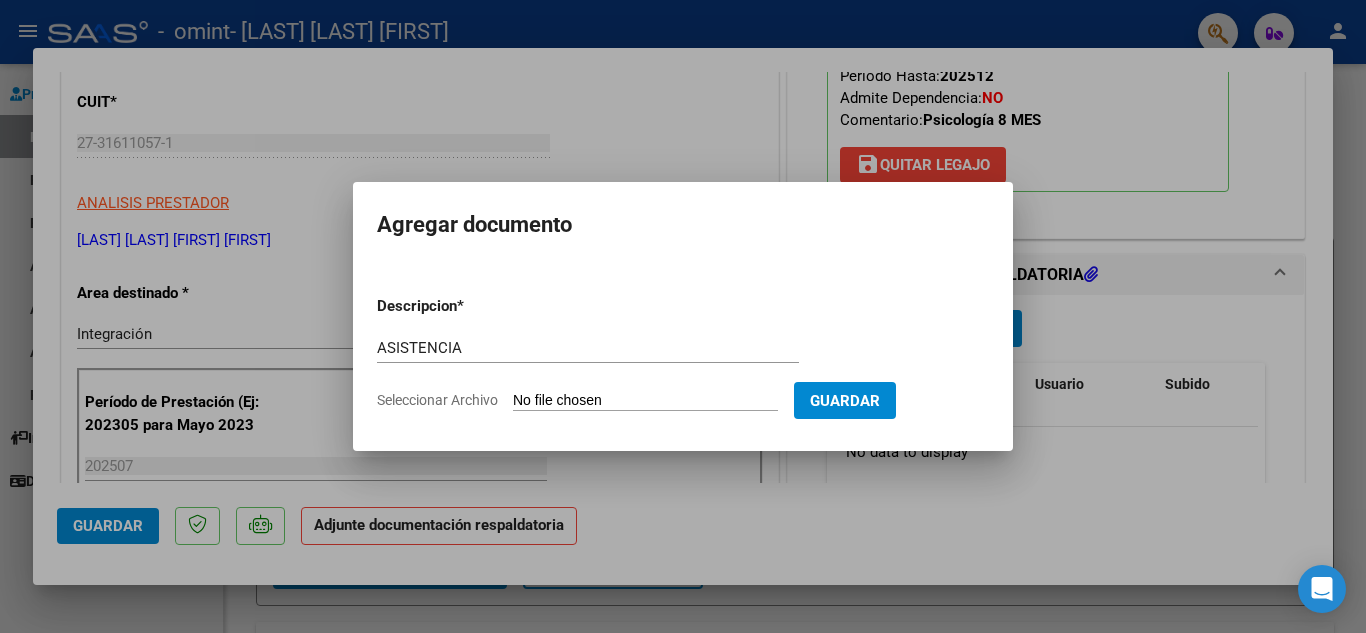 type on "C:\fakepath\asistencia Faustino psico (8).pdf" 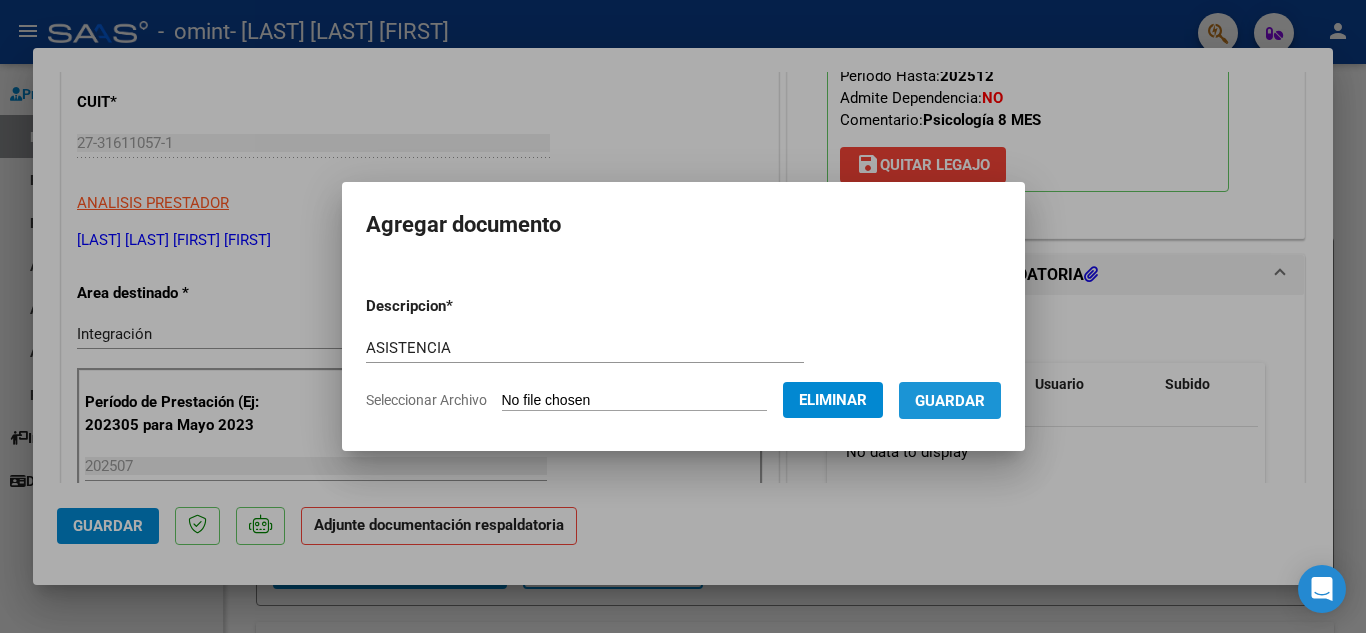 click on "Guardar" at bounding box center [950, 401] 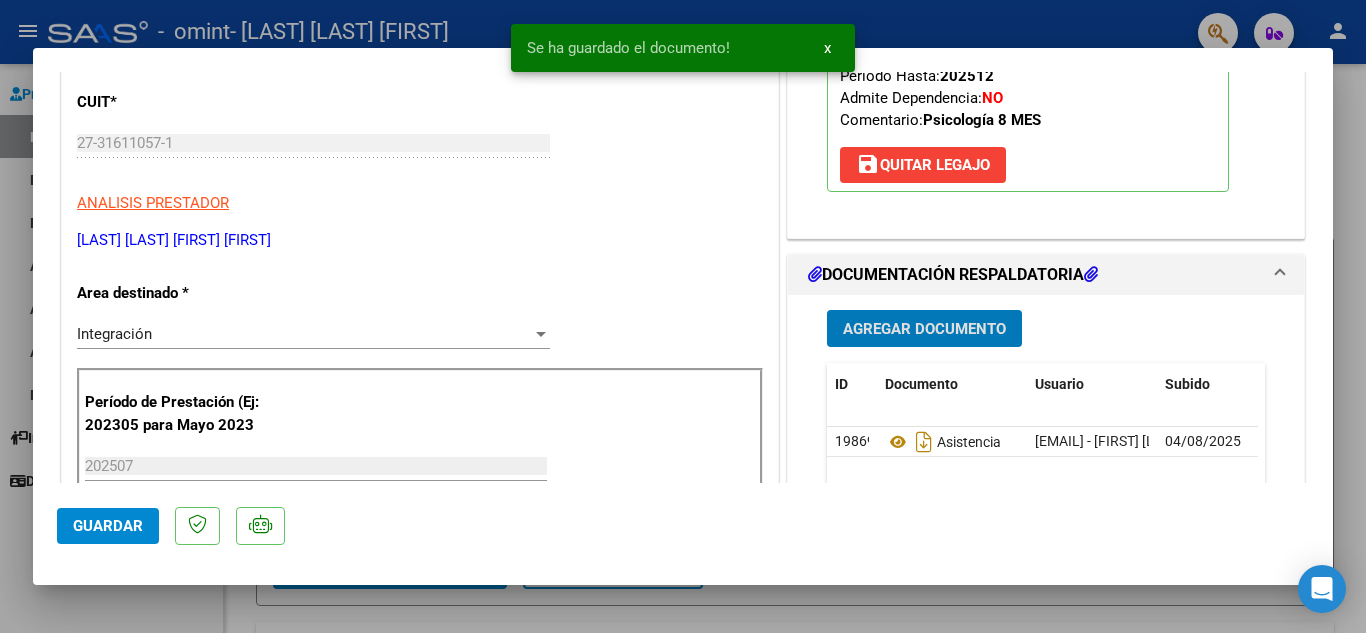 click on "Guardar" 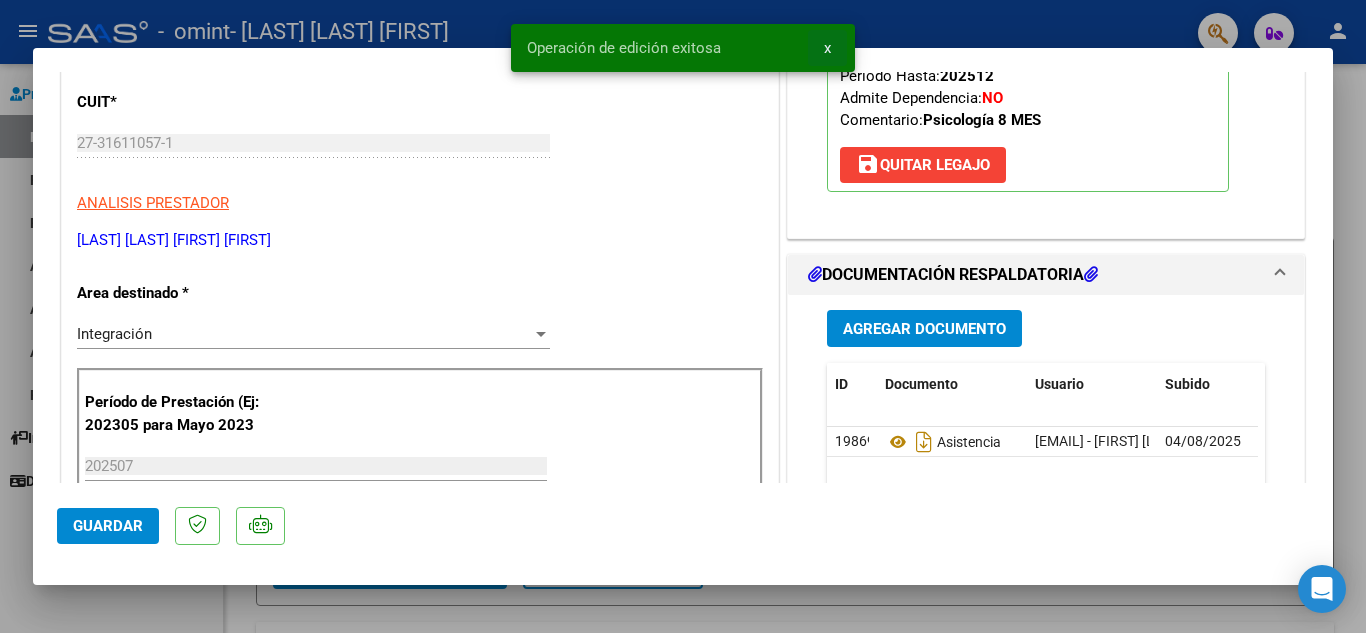 click on "x" at bounding box center [827, 48] 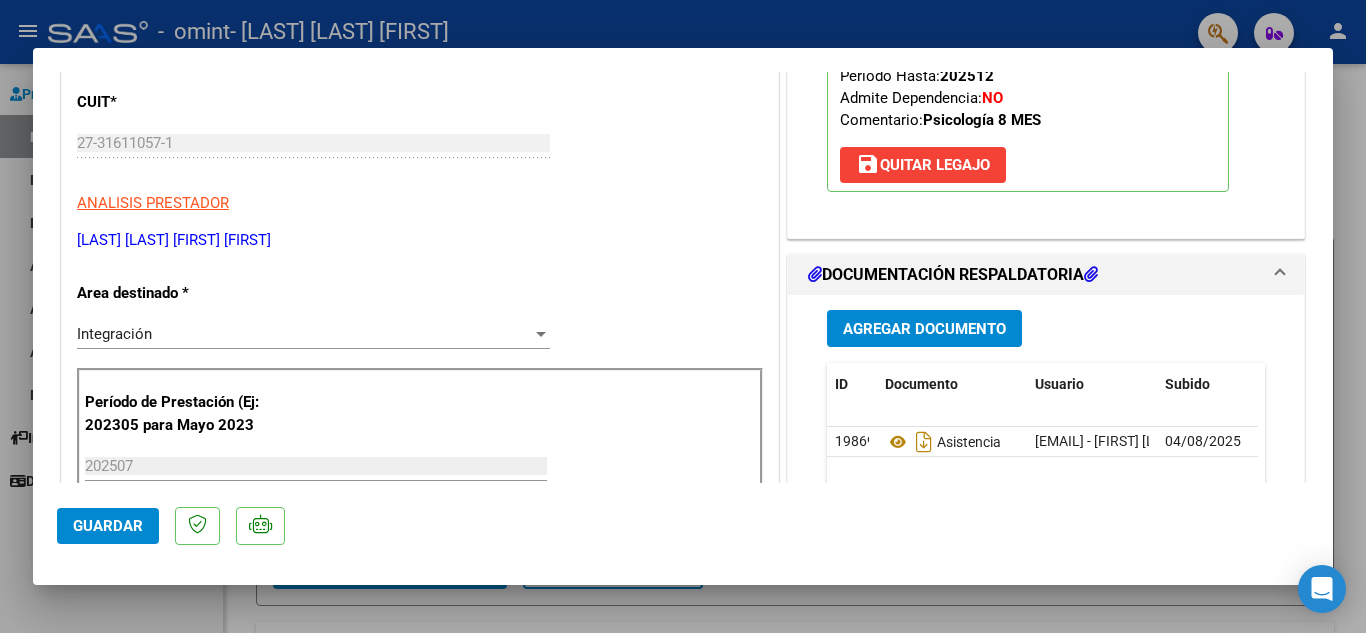 click at bounding box center (683, 316) 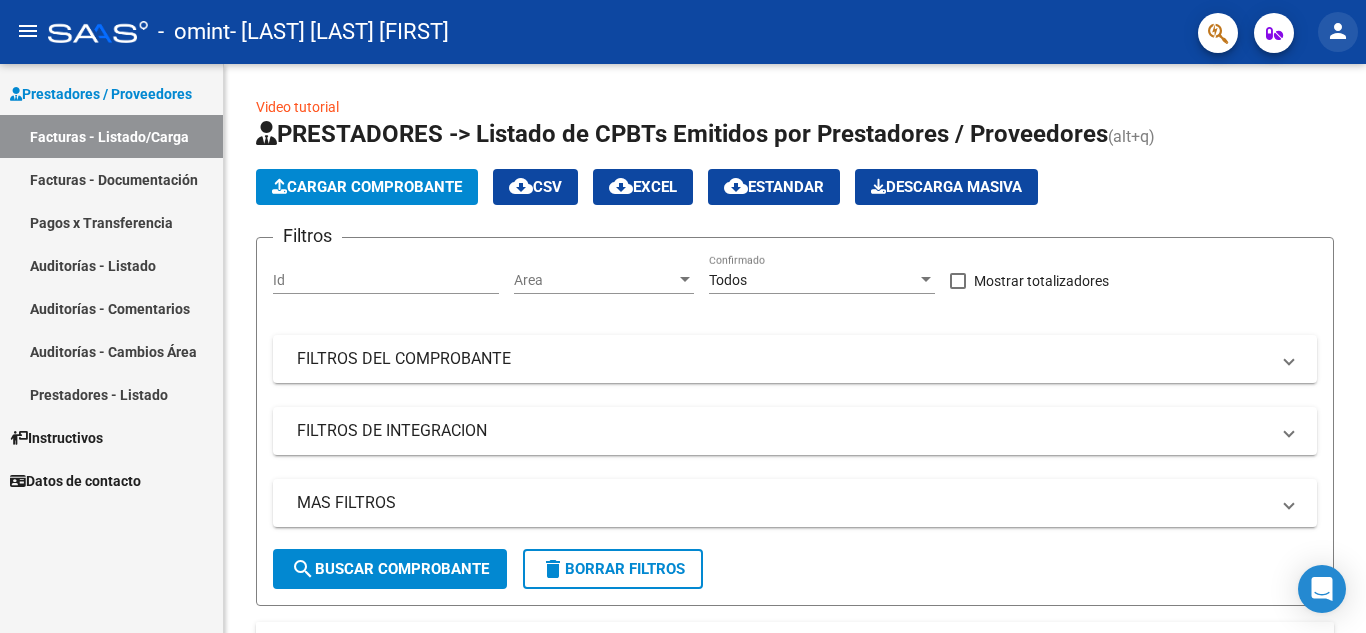 click on "person" 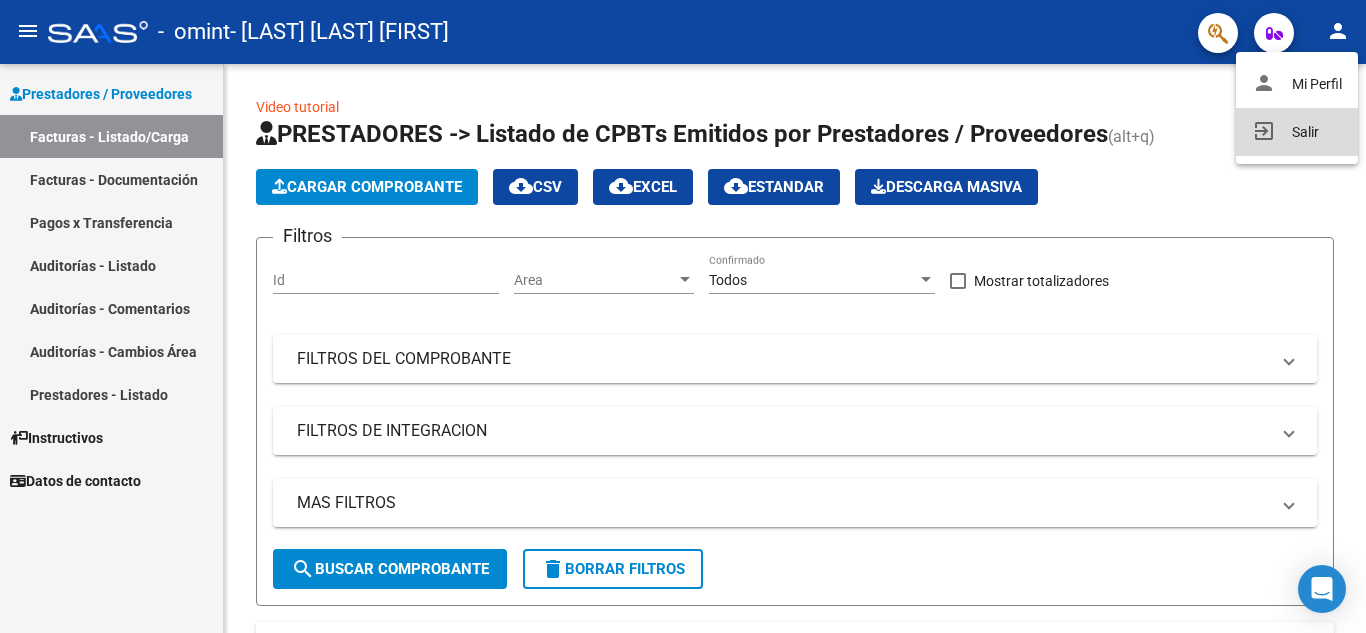click on "exit_to_app  Salir" at bounding box center (1297, 132) 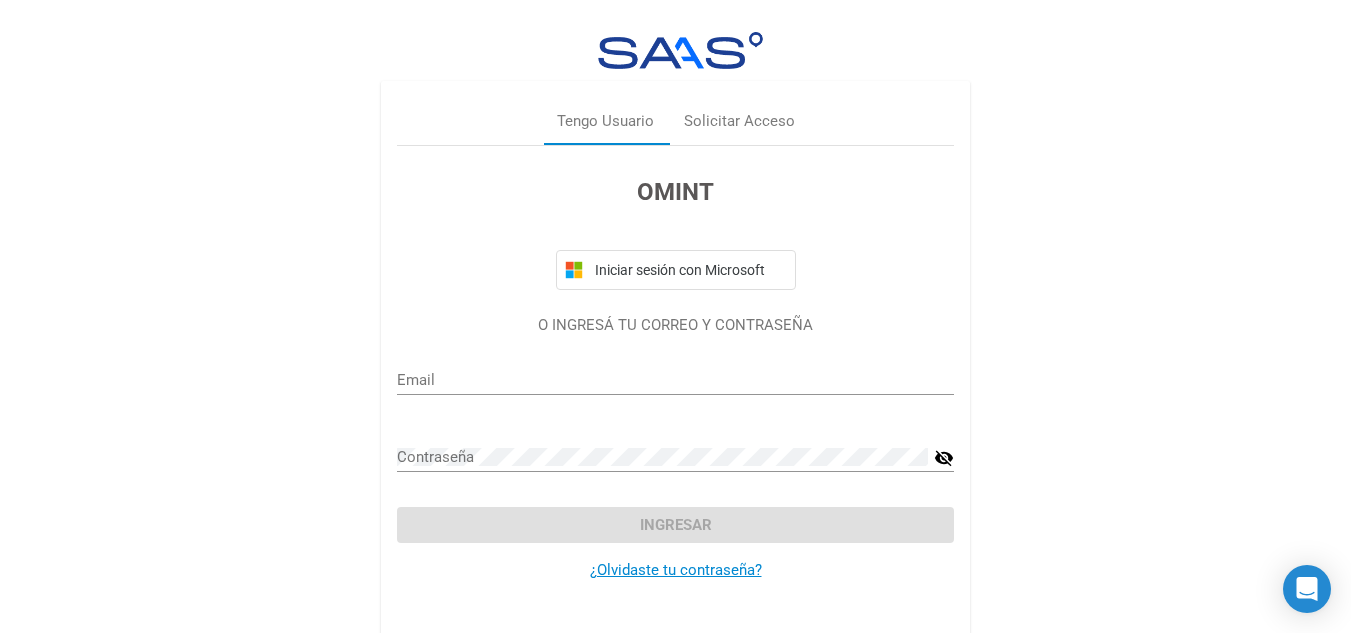 type on "paulaepuenterosa@gmail.com" 